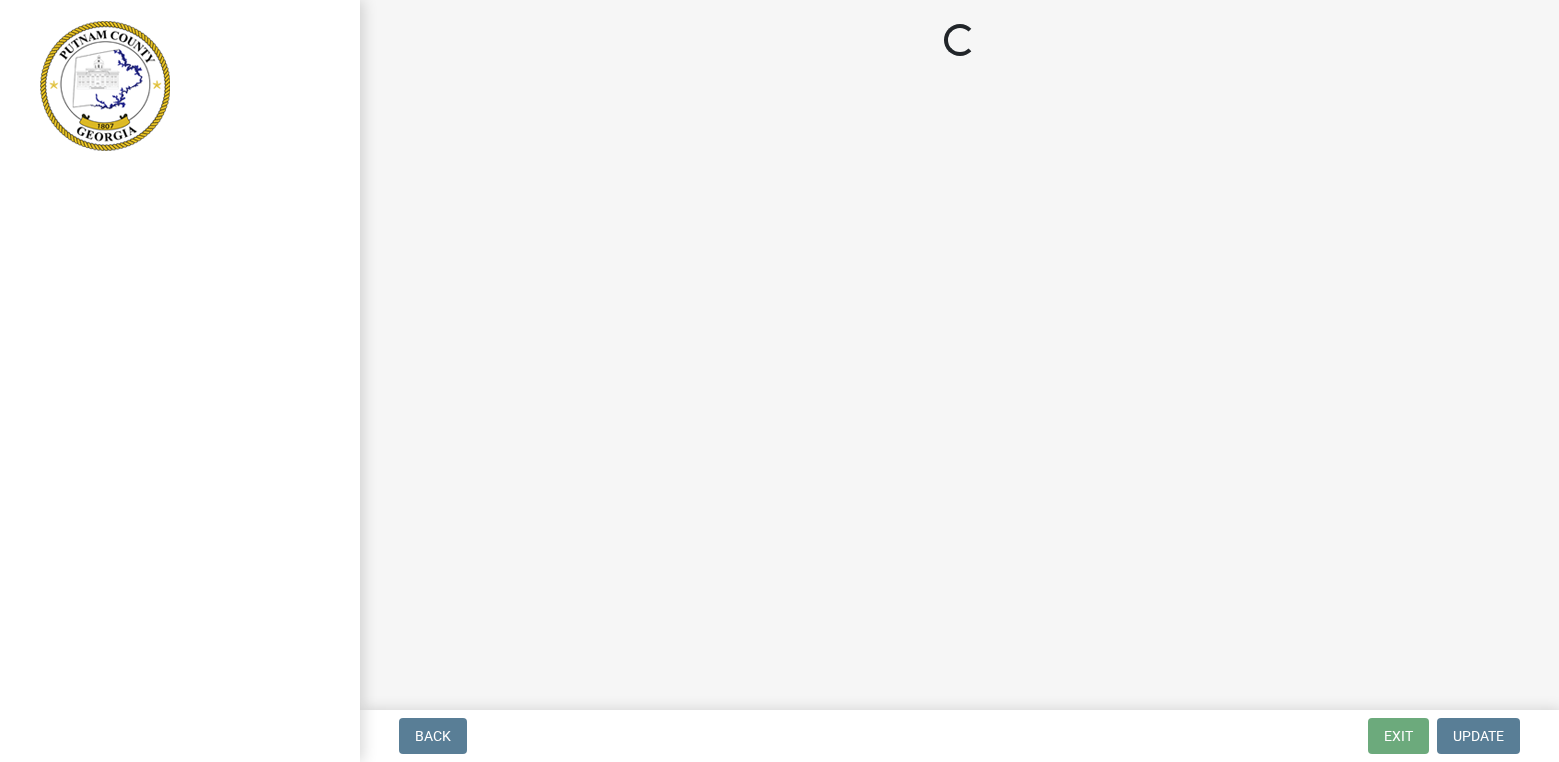 scroll, scrollTop: 0, scrollLeft: 0, axis: both 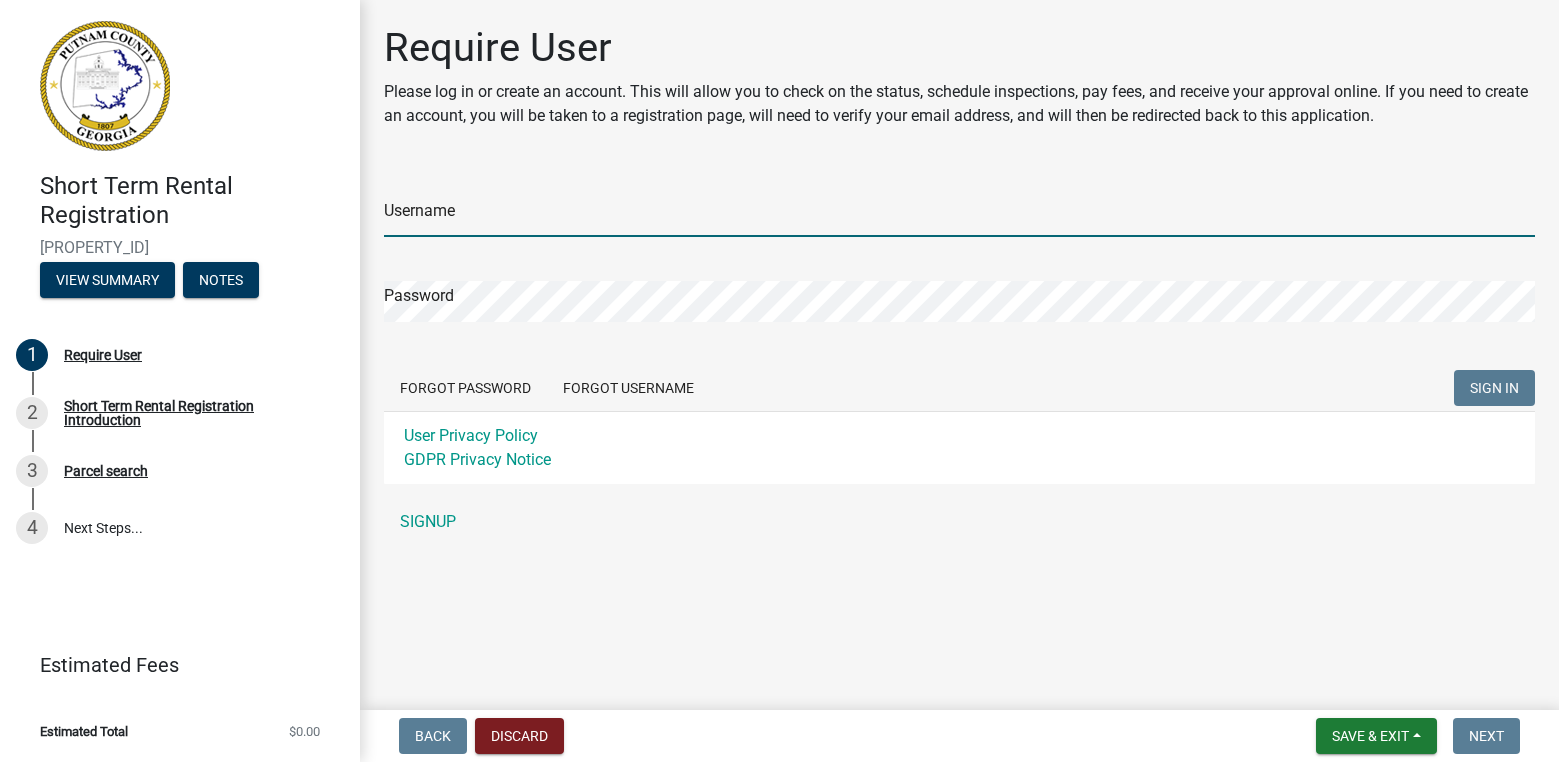 type on "[PROPERTY_NAME]" 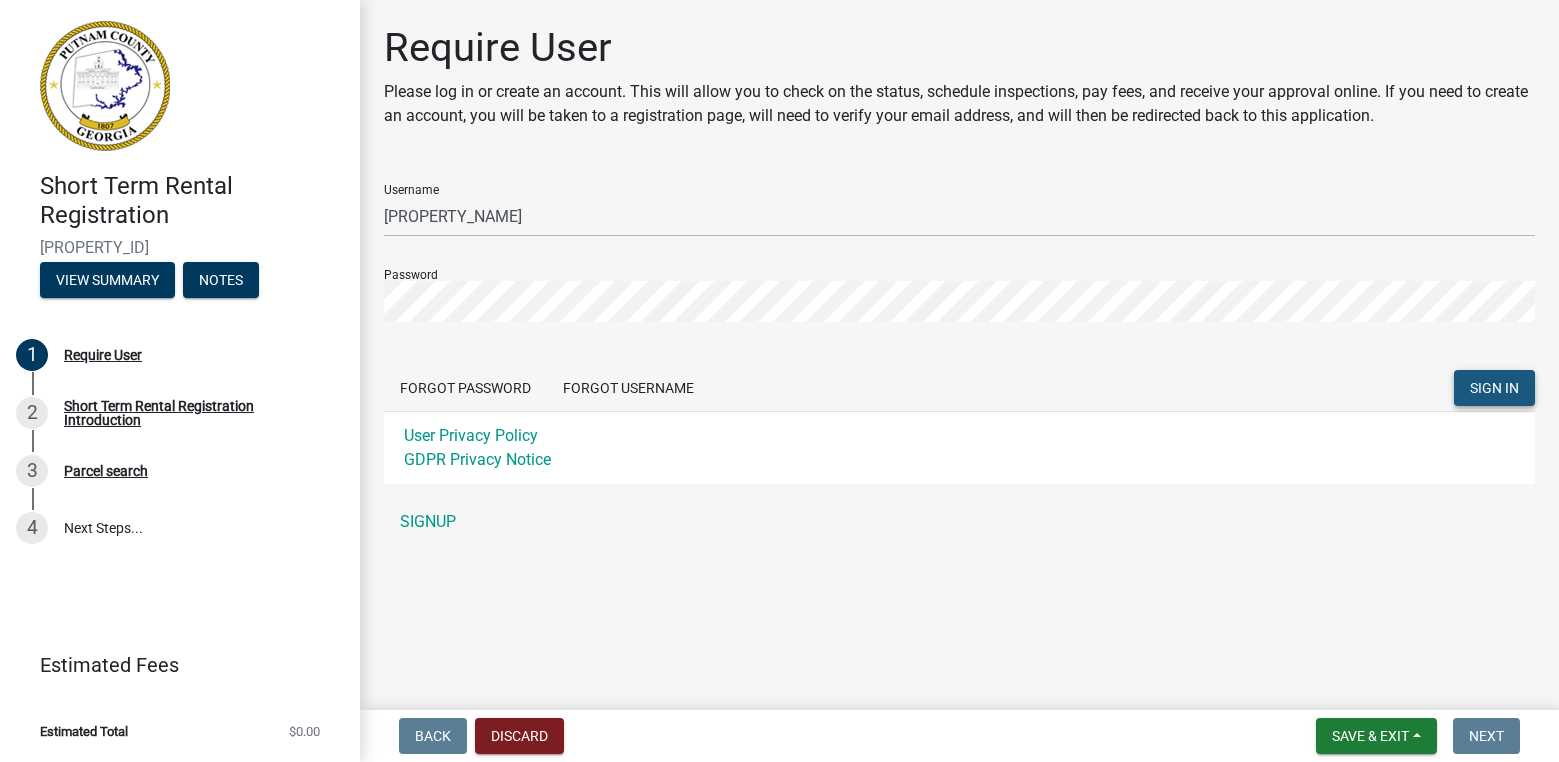 click on "SIGN IN" 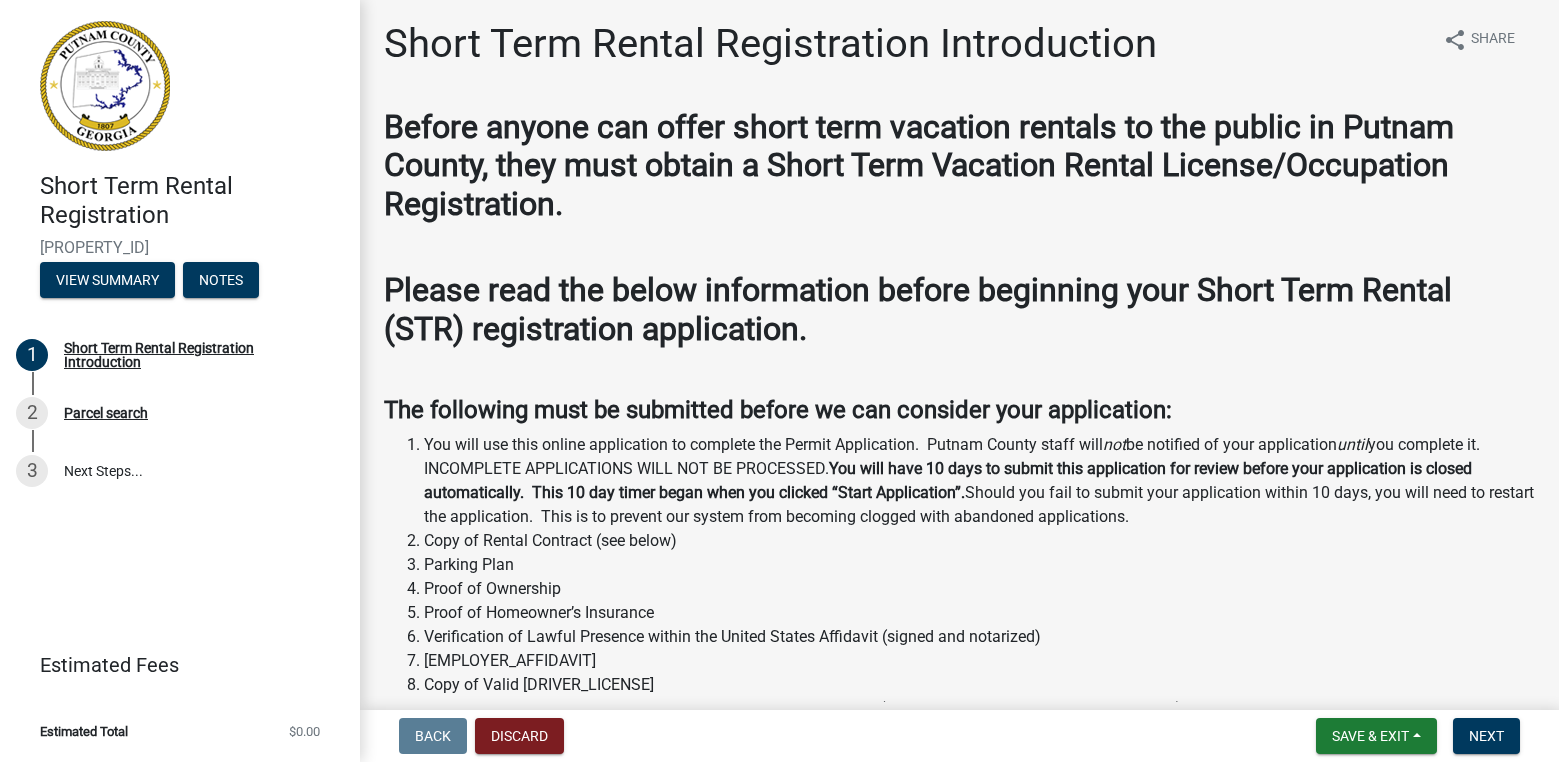 scroll, scrollTop: 0, scrollLeft: 0, axis: both 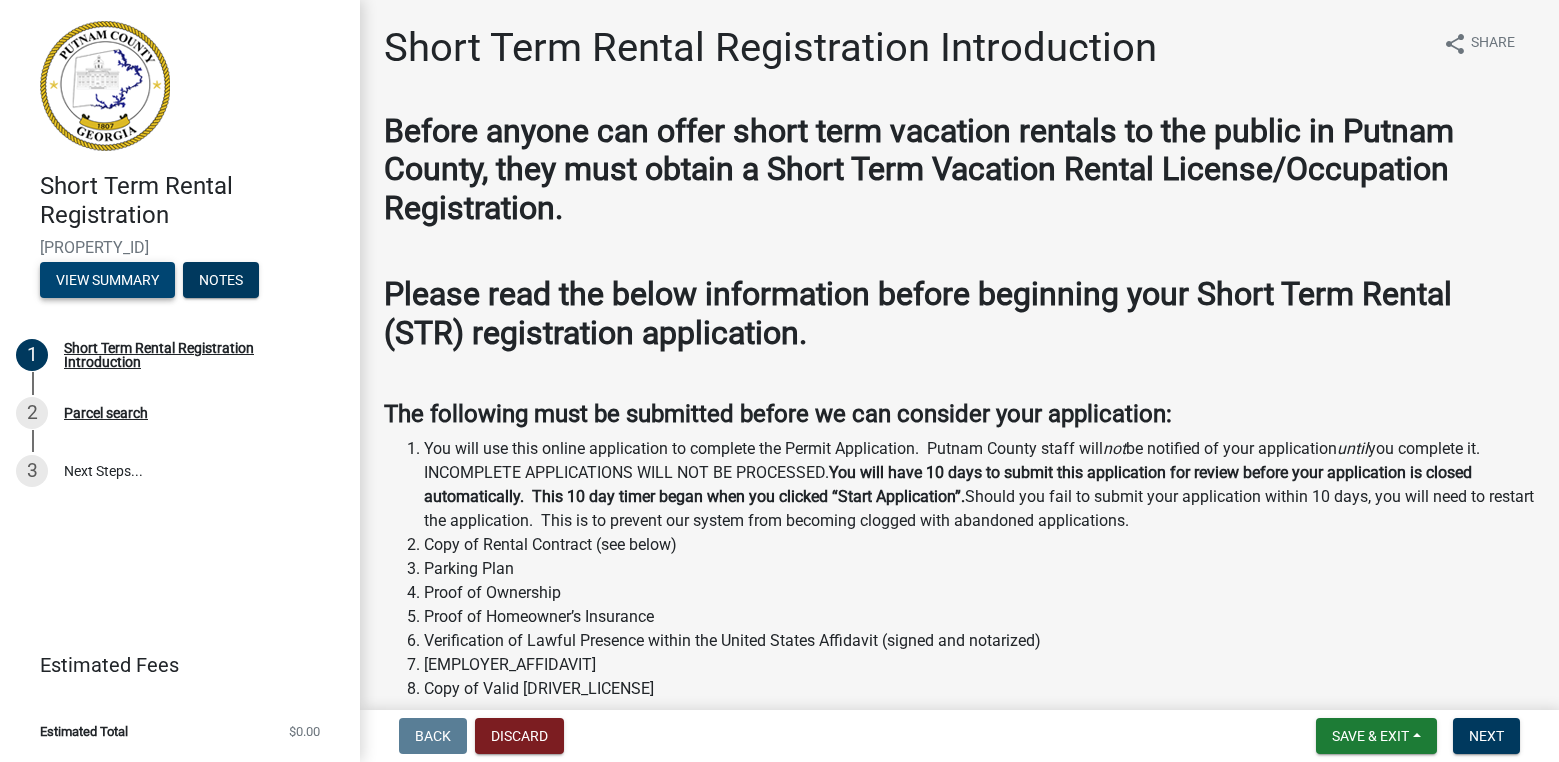 click on "View Summary" at bounding box center (107, 280) 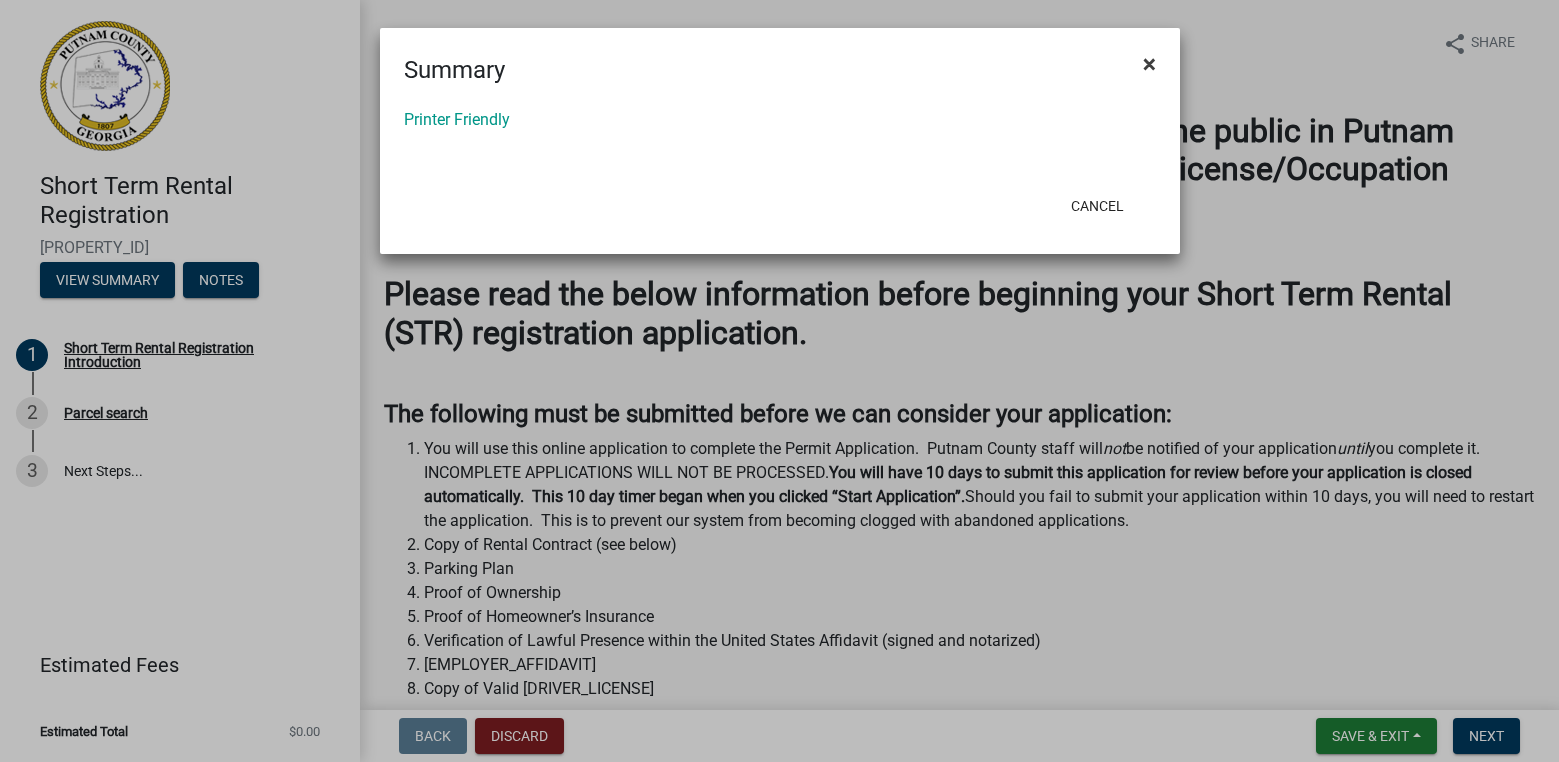click on "×" 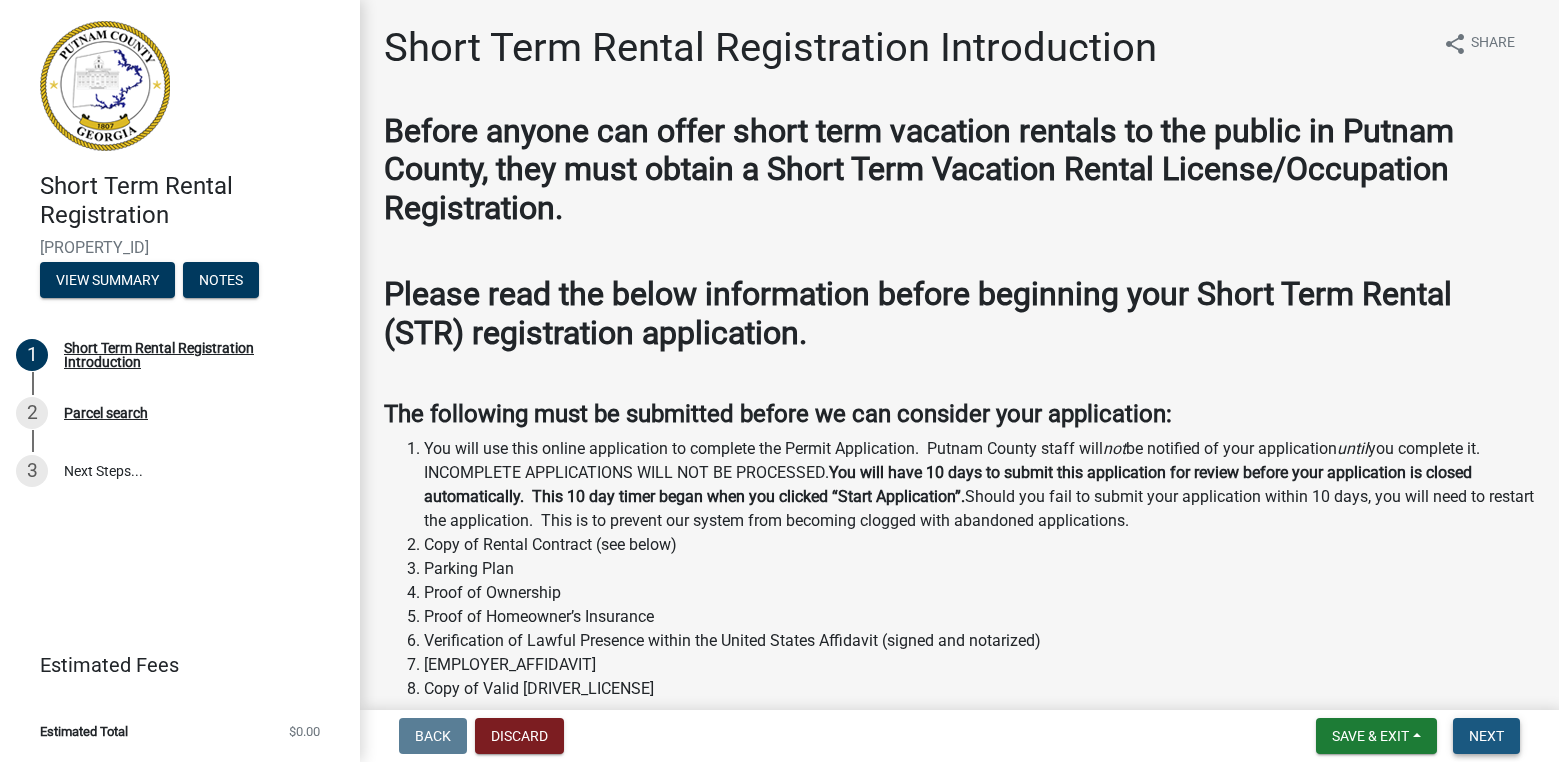 click on "Next" at bounding box center (1486, 736) 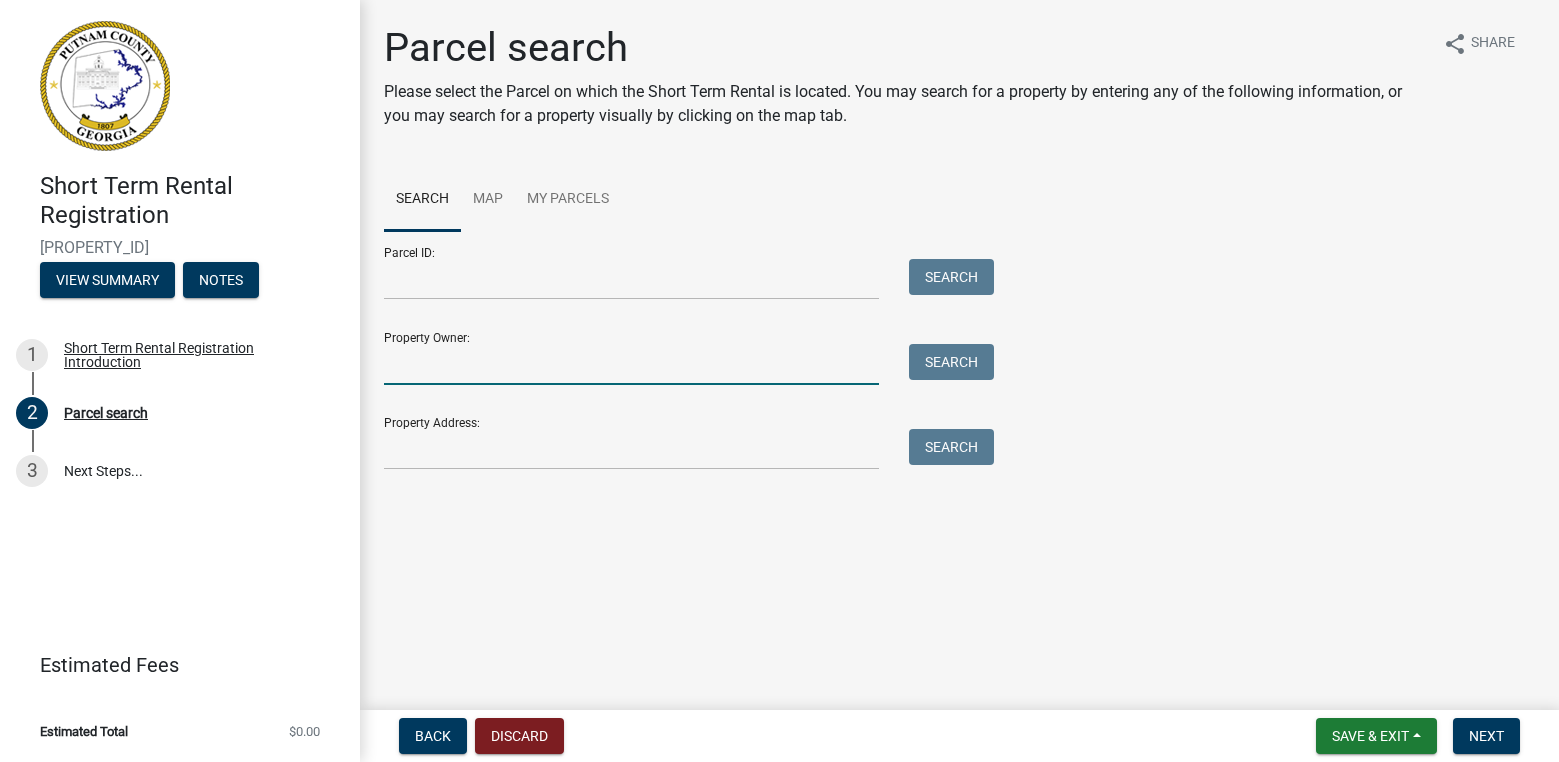 click on "Property Owner:" at bounding box center [631, 364] 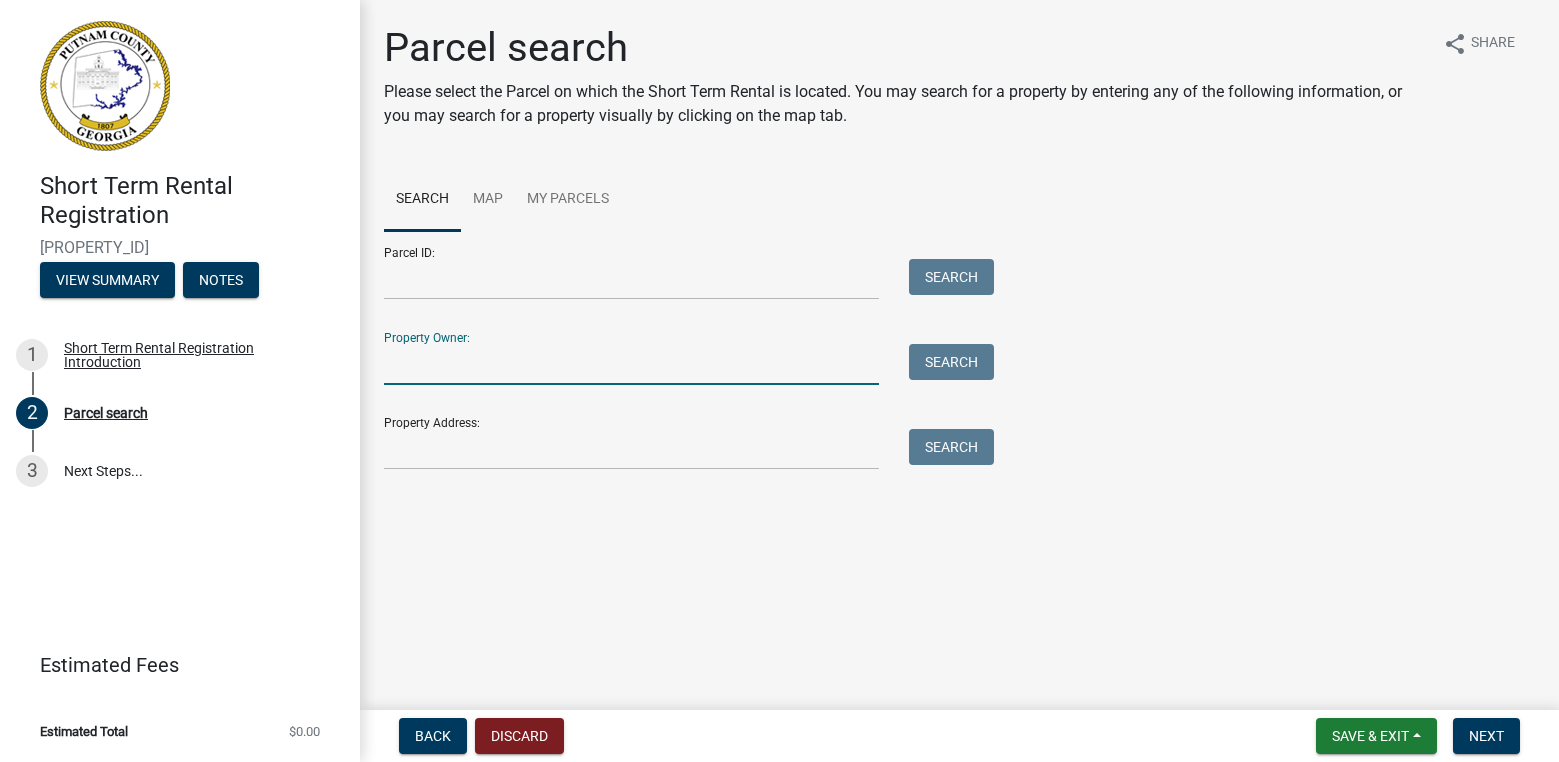type on "[NEIGHBORHOOD_NAME]" 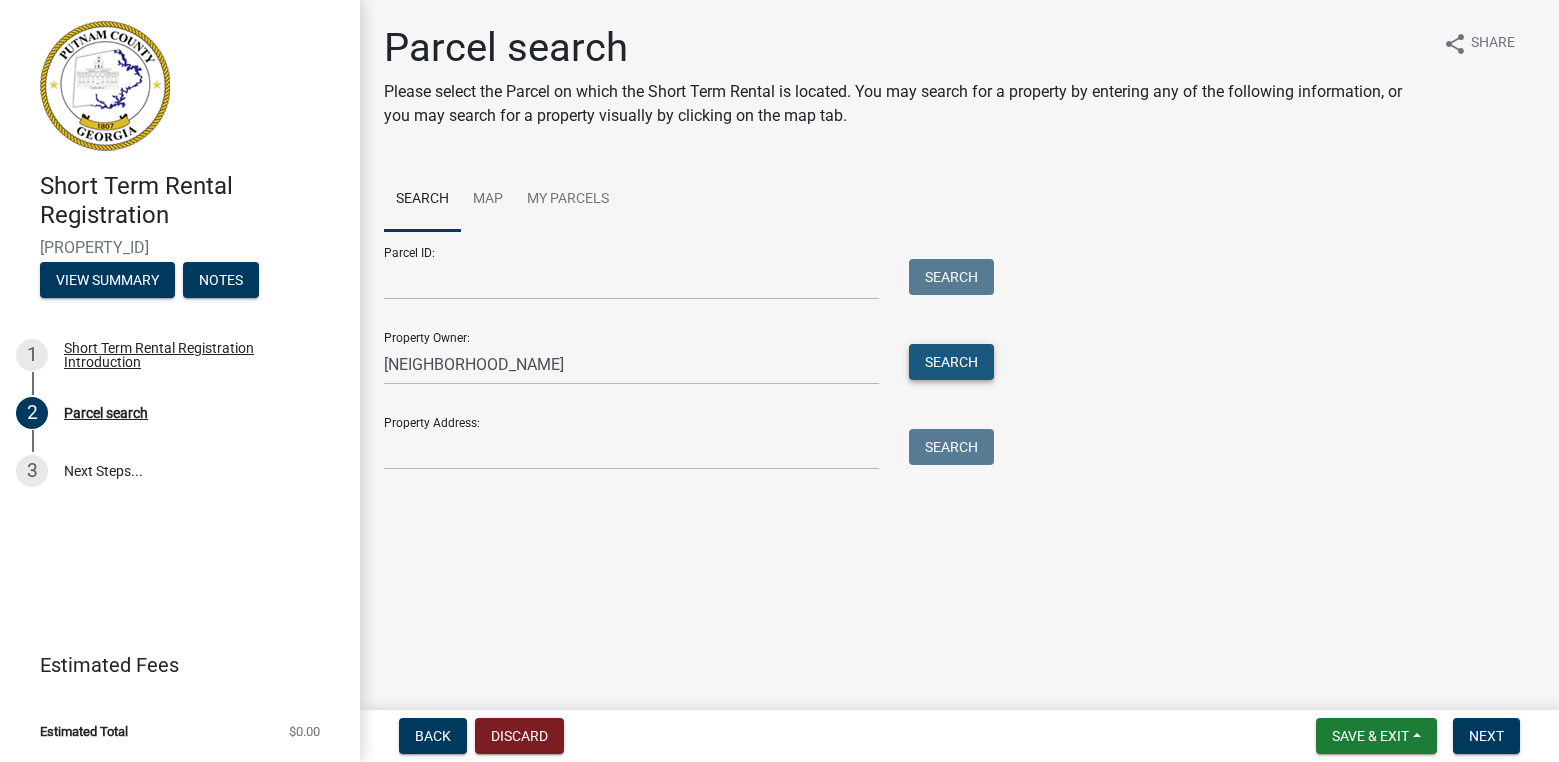 click on "Search" at bounding box center (951, 362) 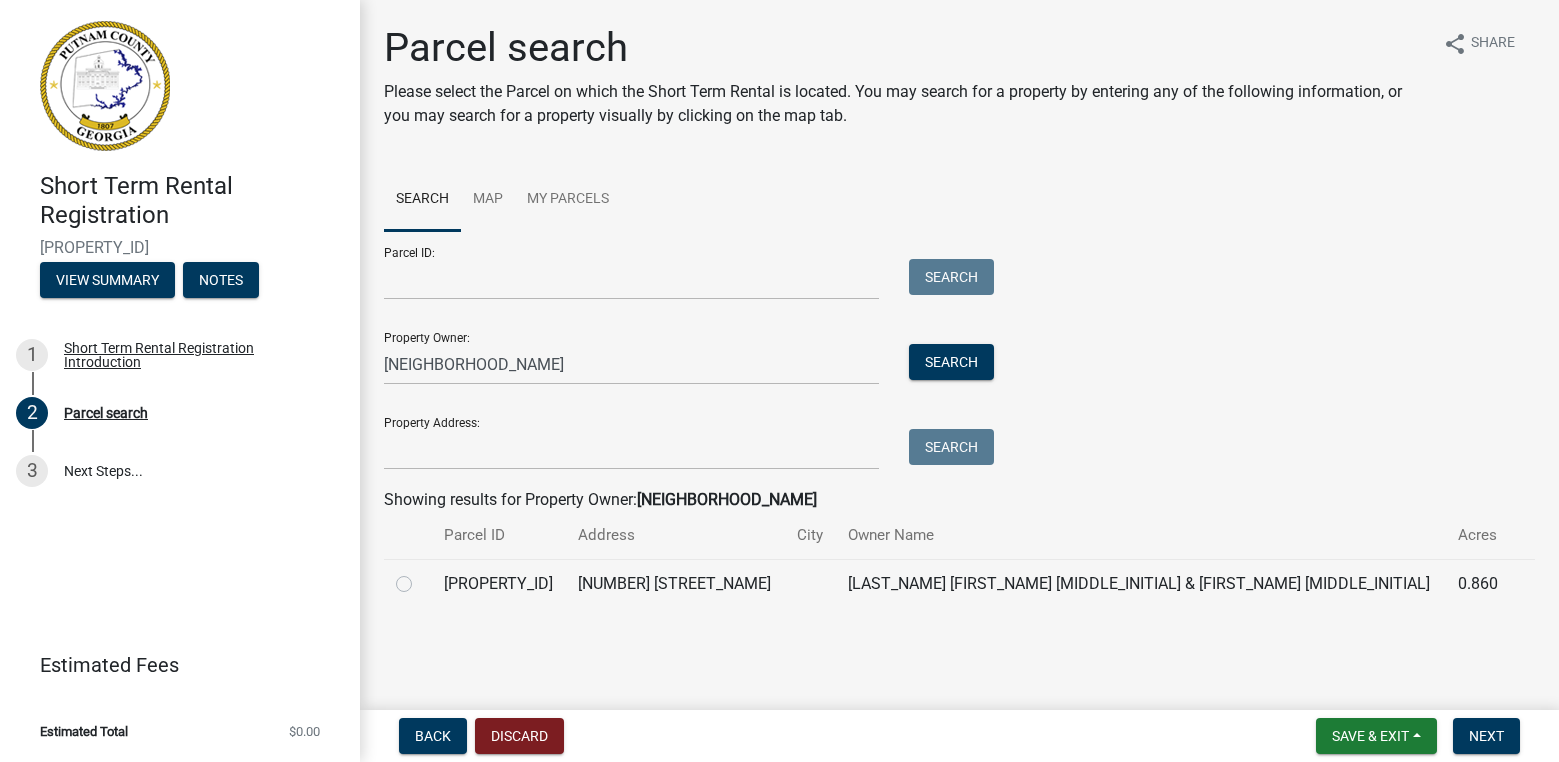 click 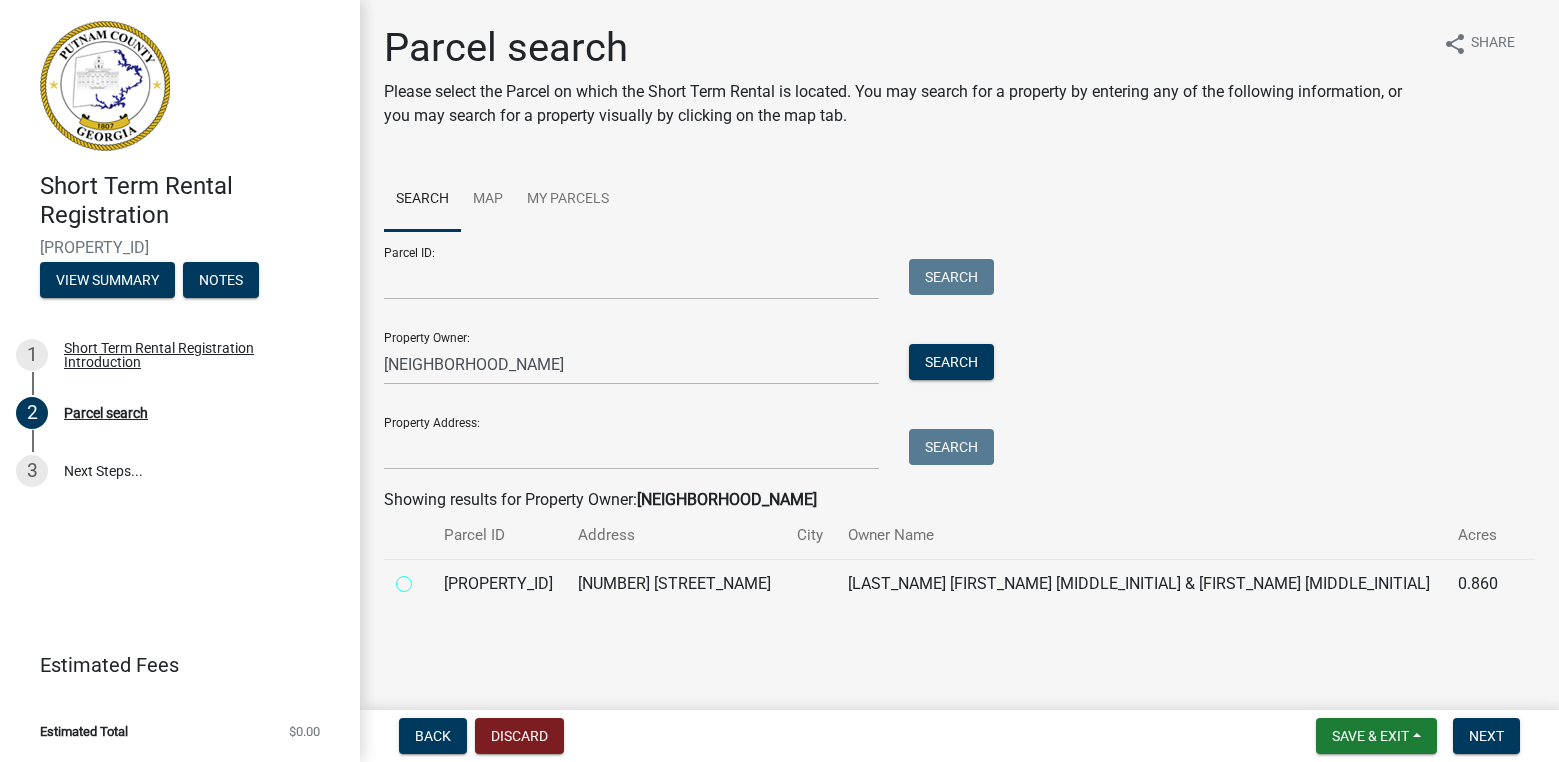 click at bounding box center (426, 578) 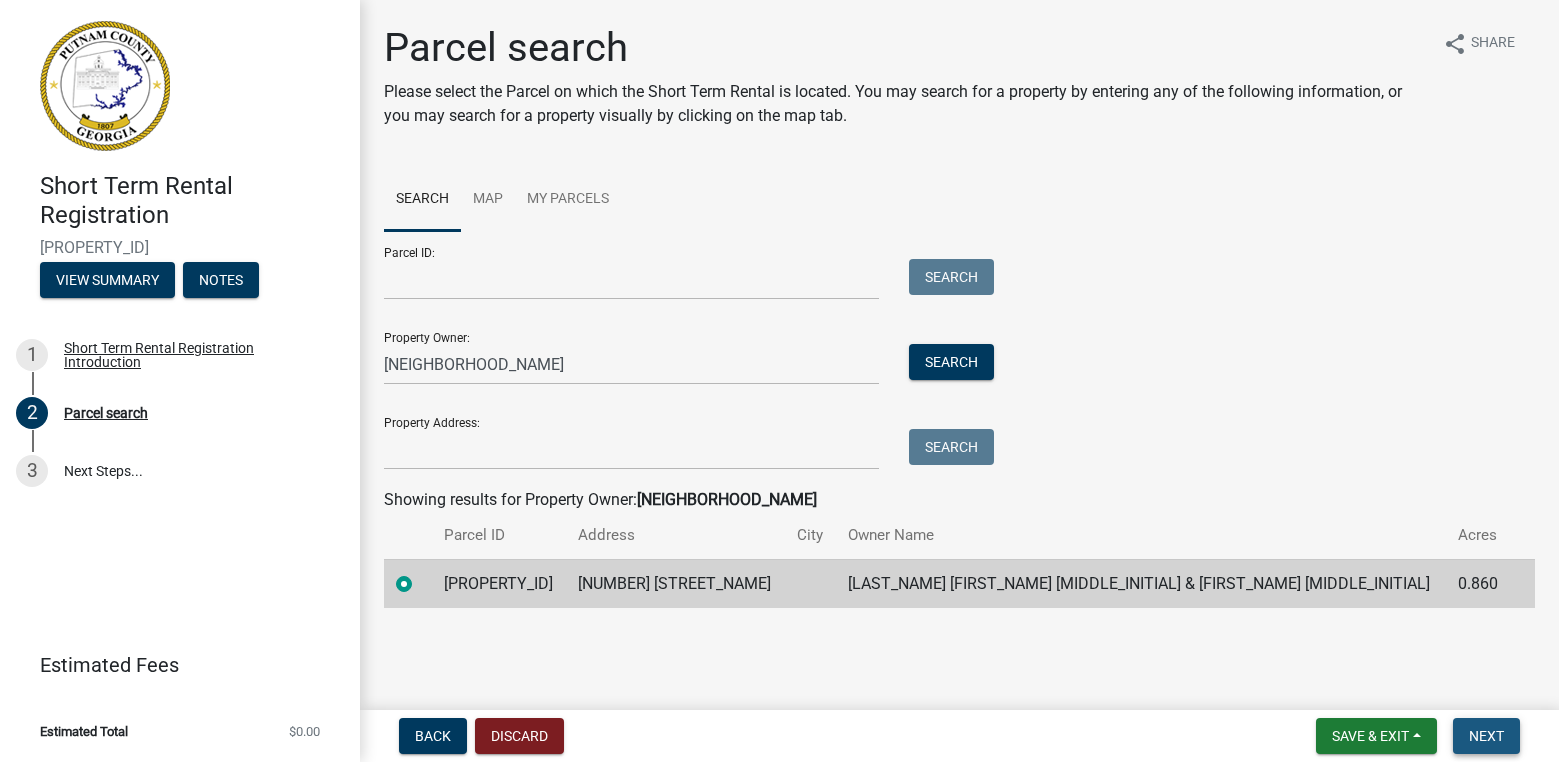 click on "Next" at bounding box center (1486, 736) 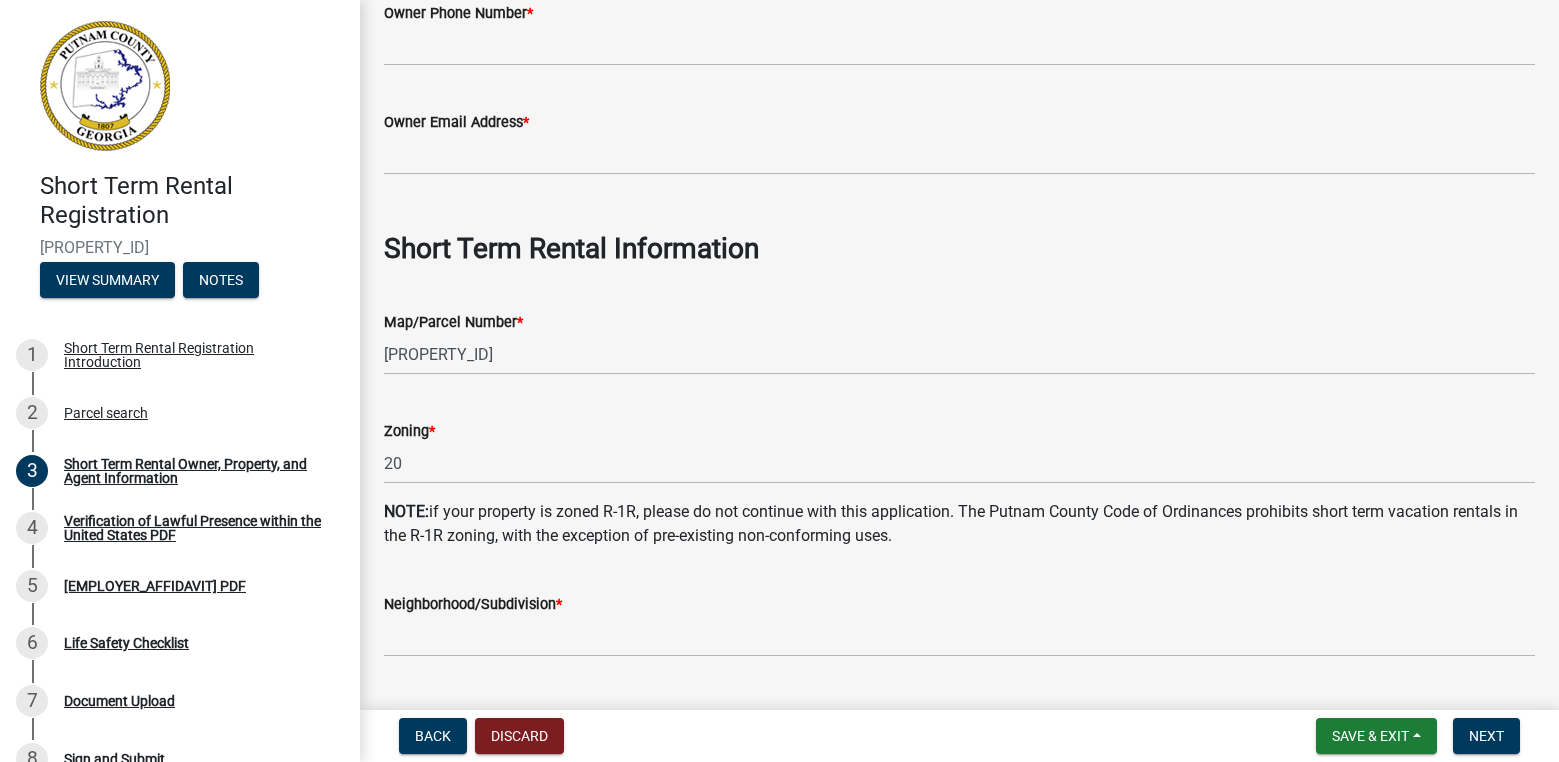 scroll, scrollTop: 765, scrollLeft: 0, axis: vertical 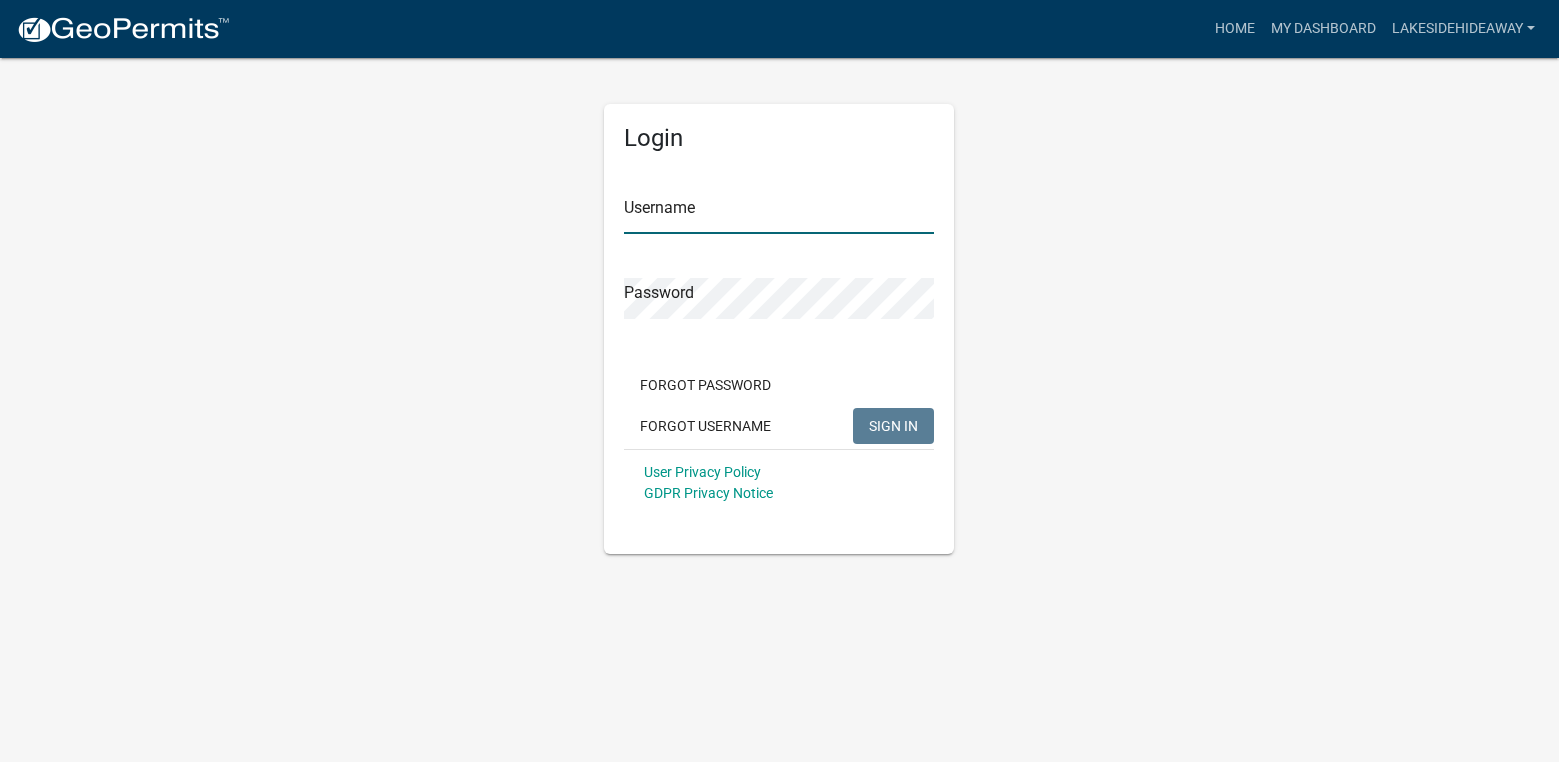 type on "lakesidehideaway" 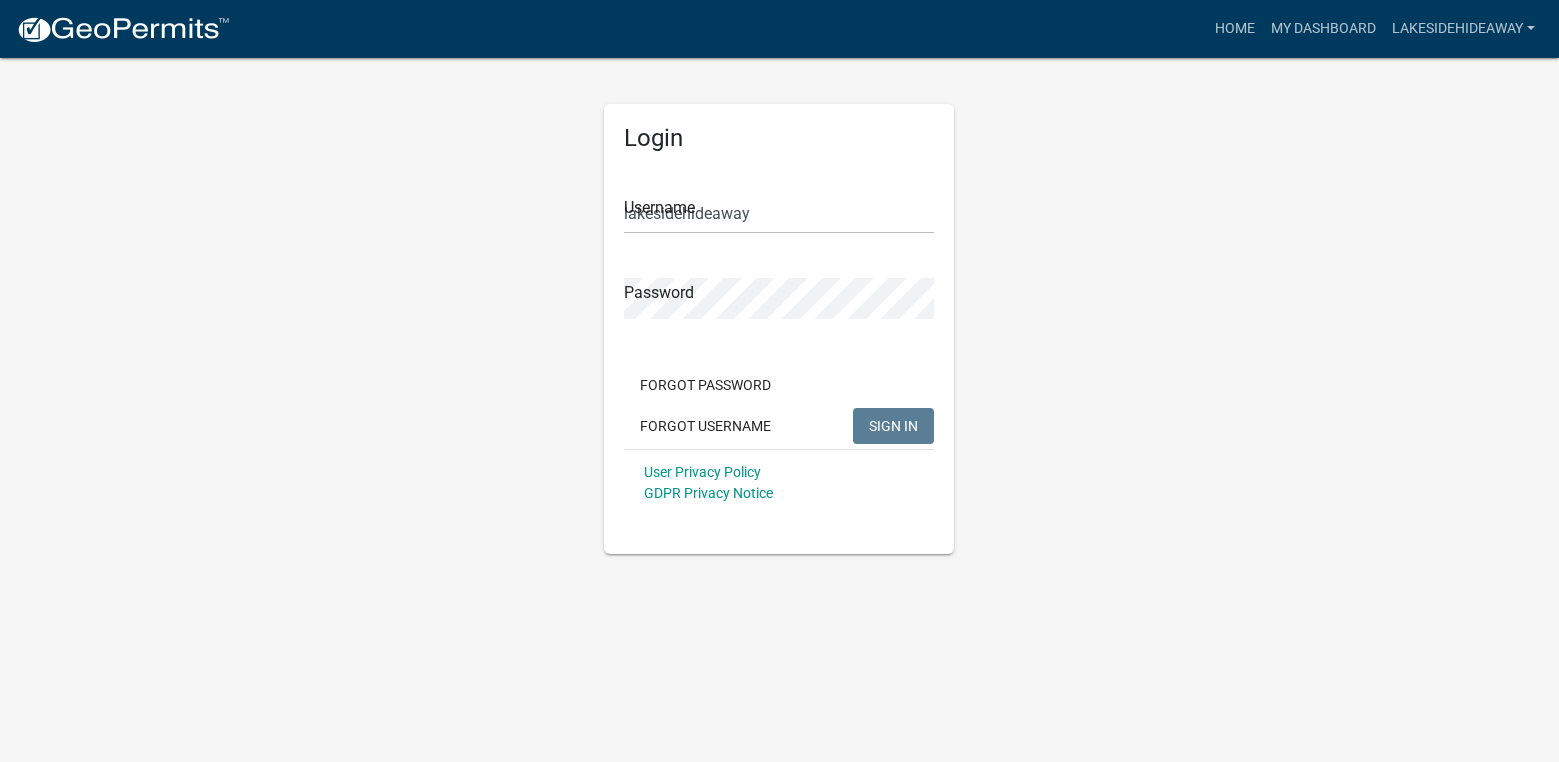 click on "SIGN IN" 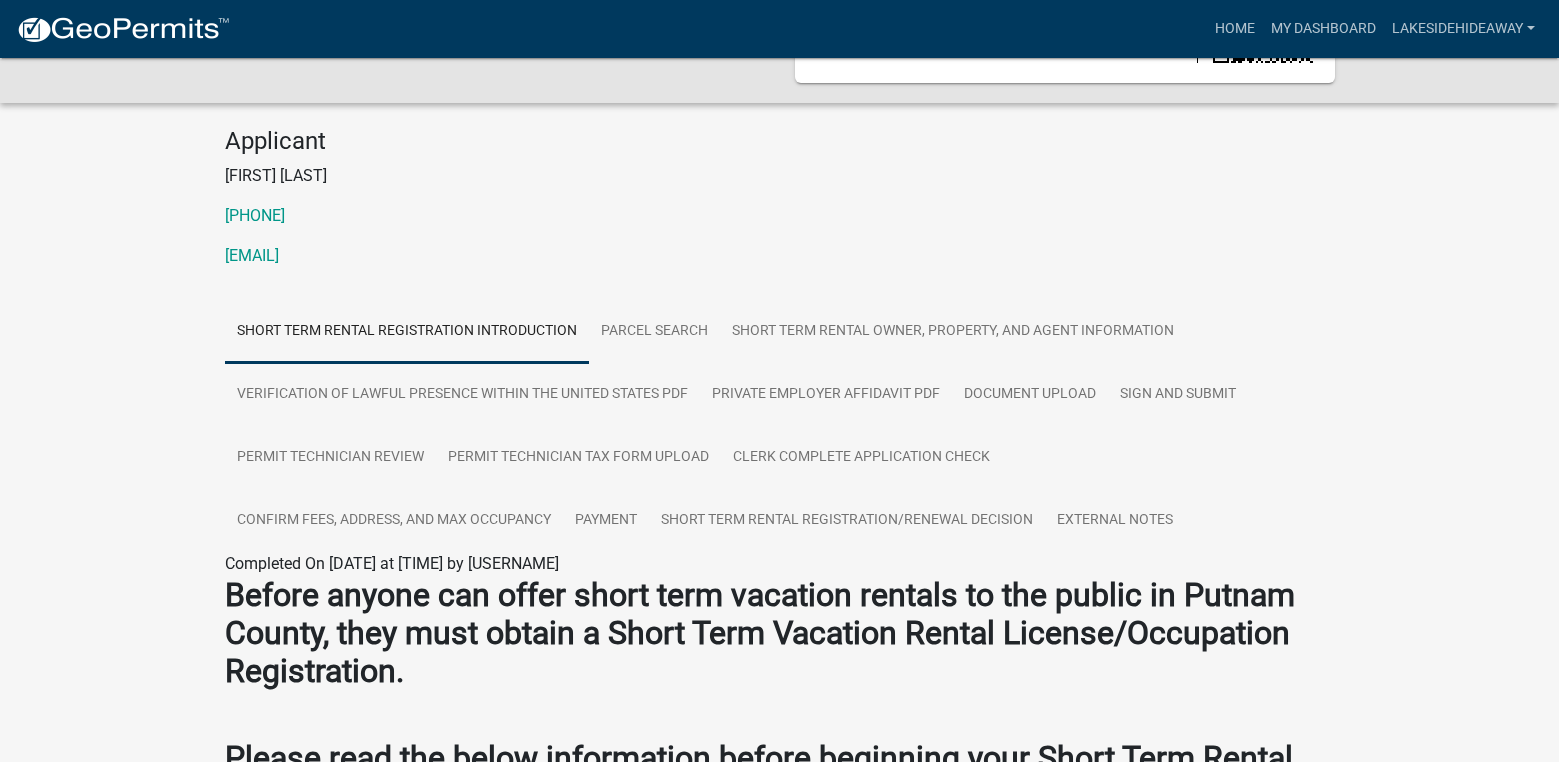 scroll, scrollTop: 0, scrollLeft: 0, axis: both 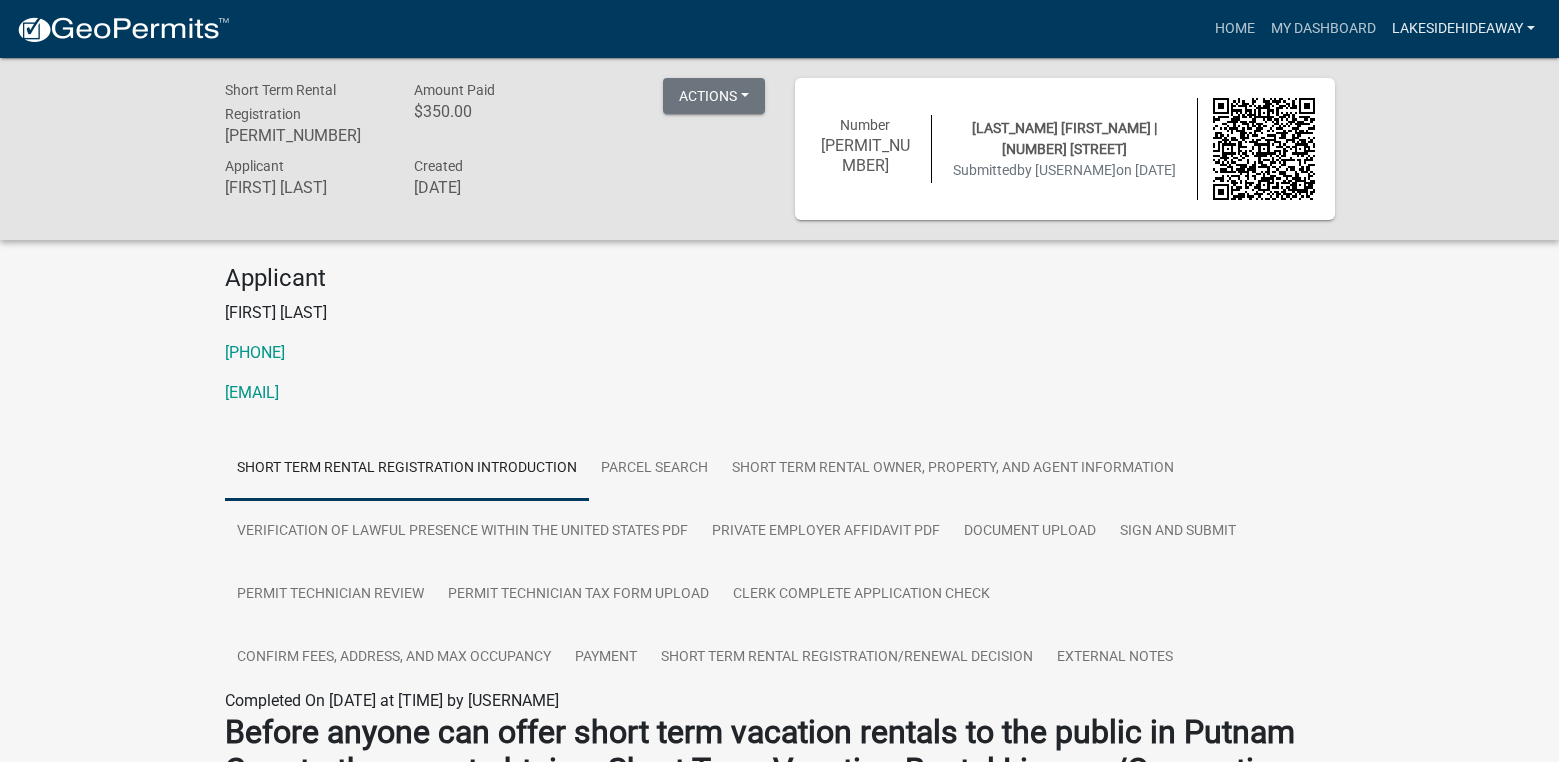 click on "[PROPERTY_NAME]" at bounding box center (1463, 29) 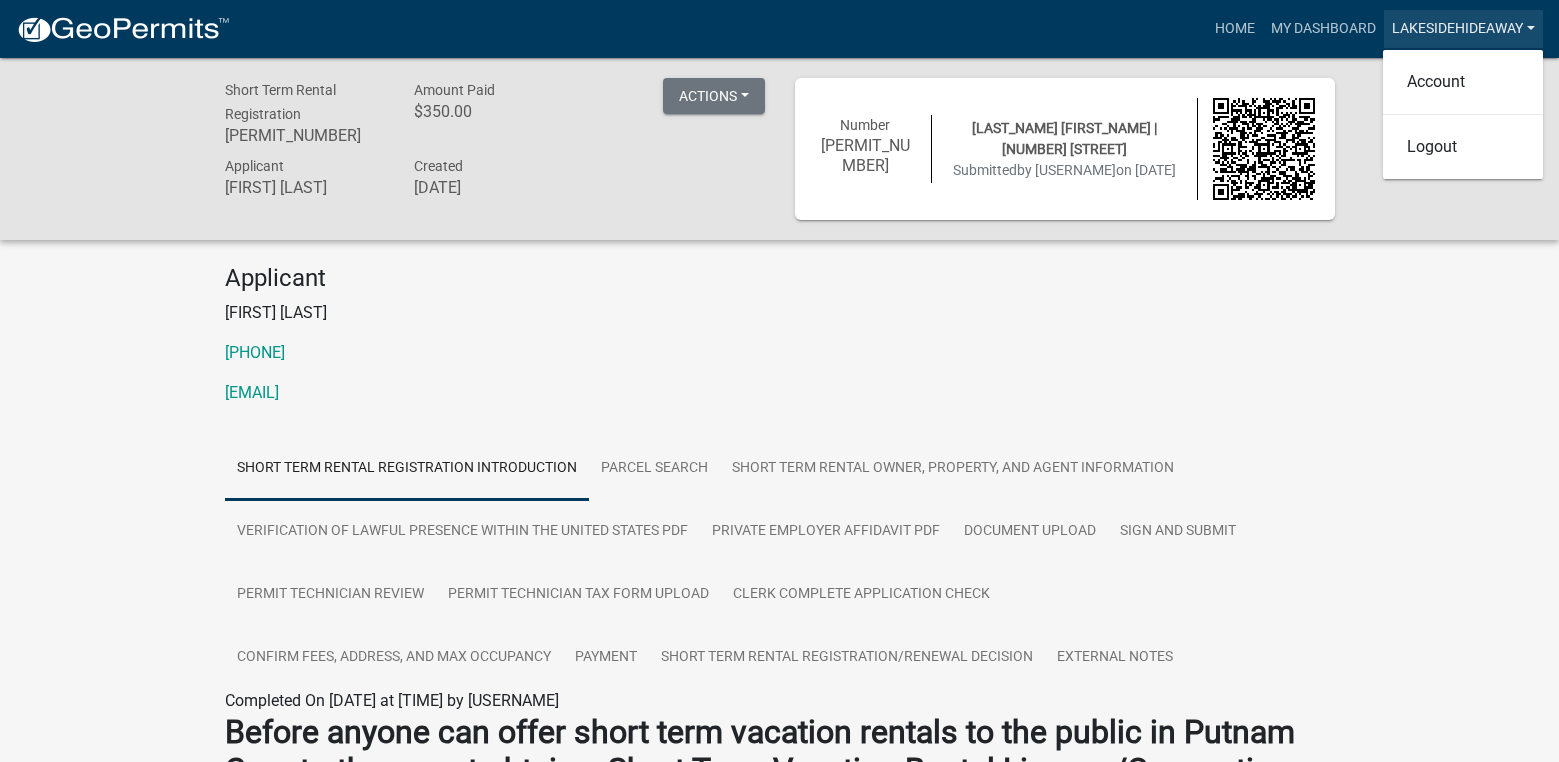 click on "[PROPERTY_NAME]" at bounding box center [1463, 29] 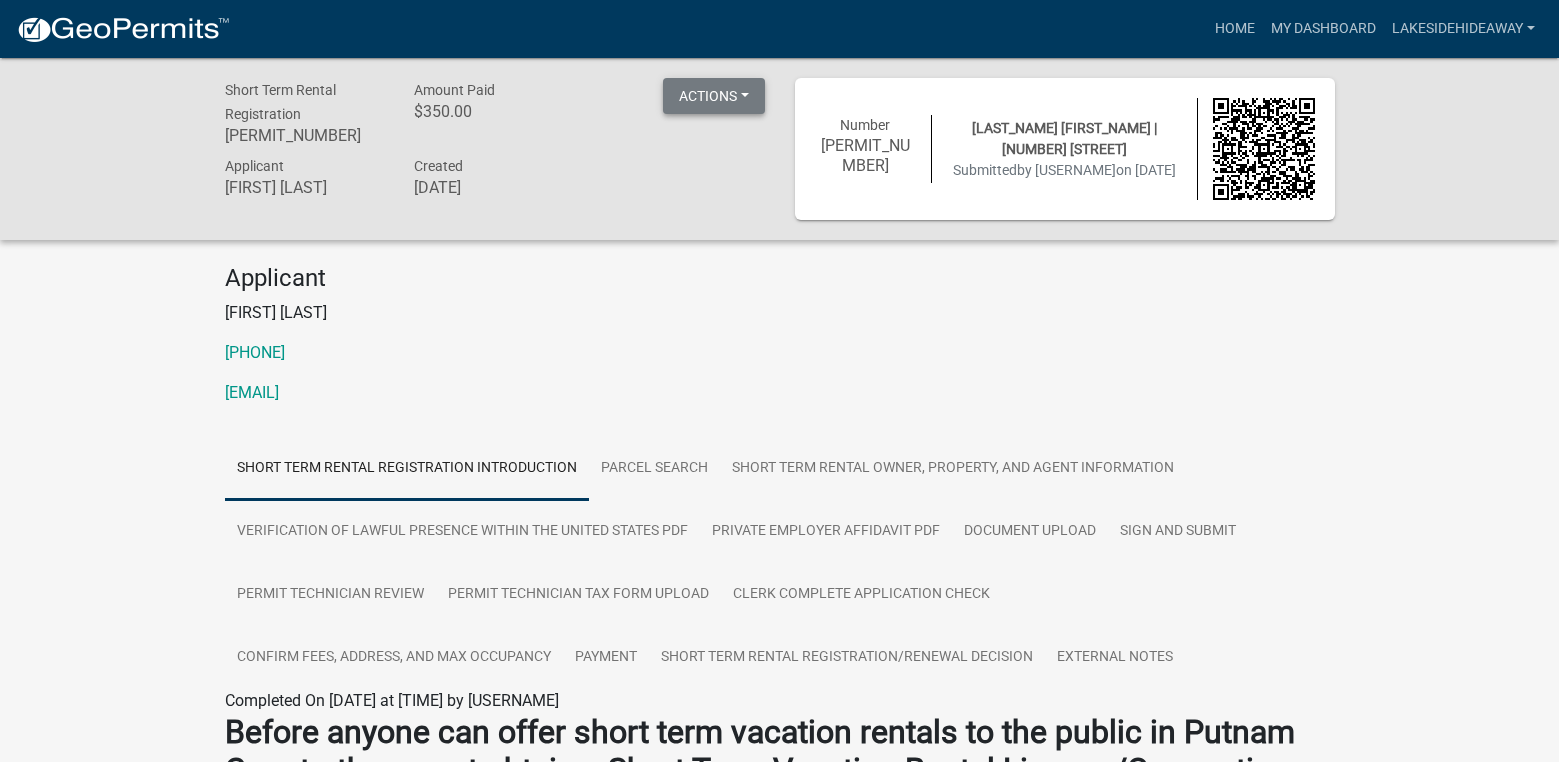 click on "Actions" at bounding box center (714, 96) 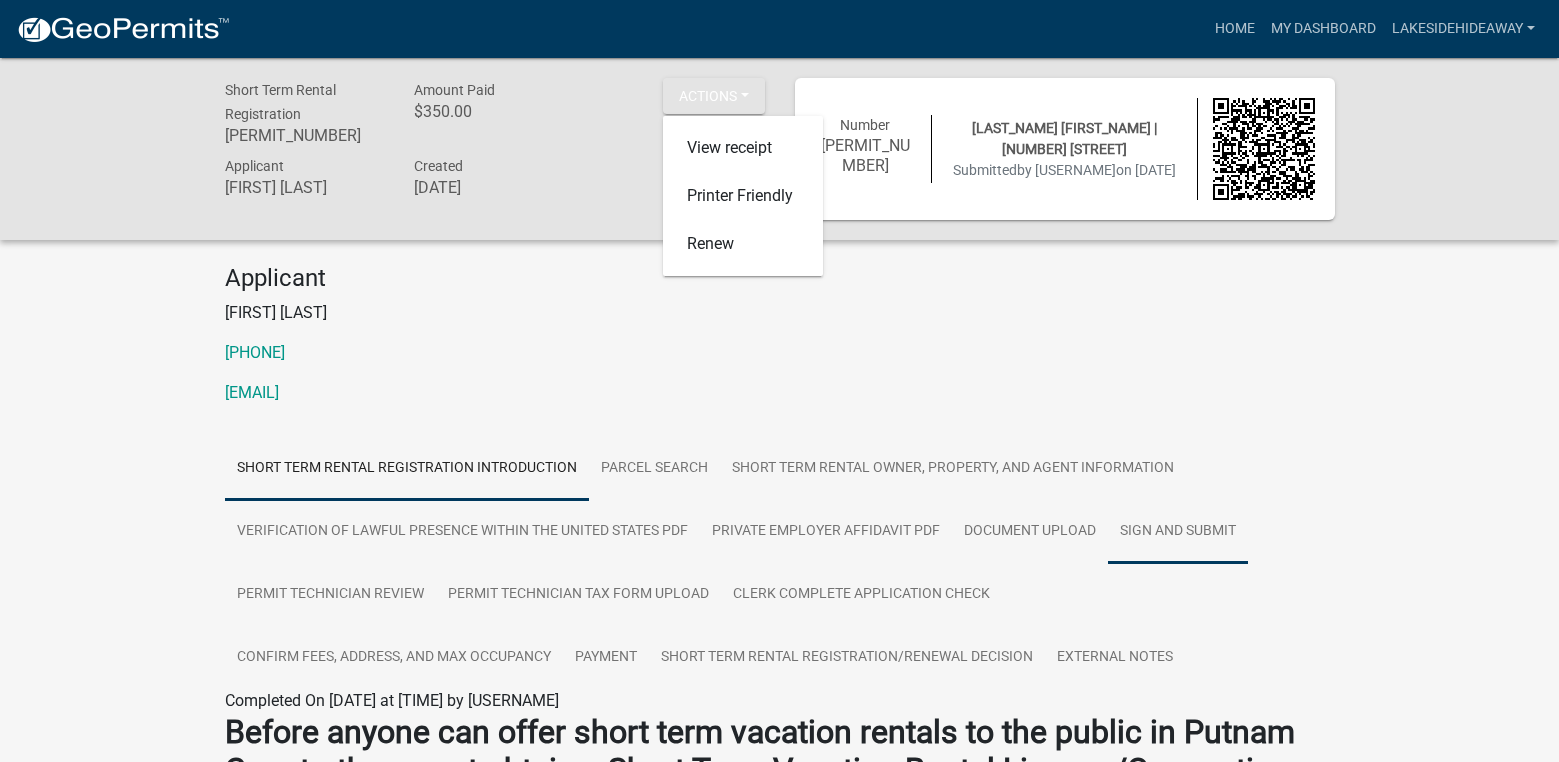 drag, startPoint x: 1333, startPoint y: 514, endPoint x: 1223, endPoint y: 511, distance: 110.0409 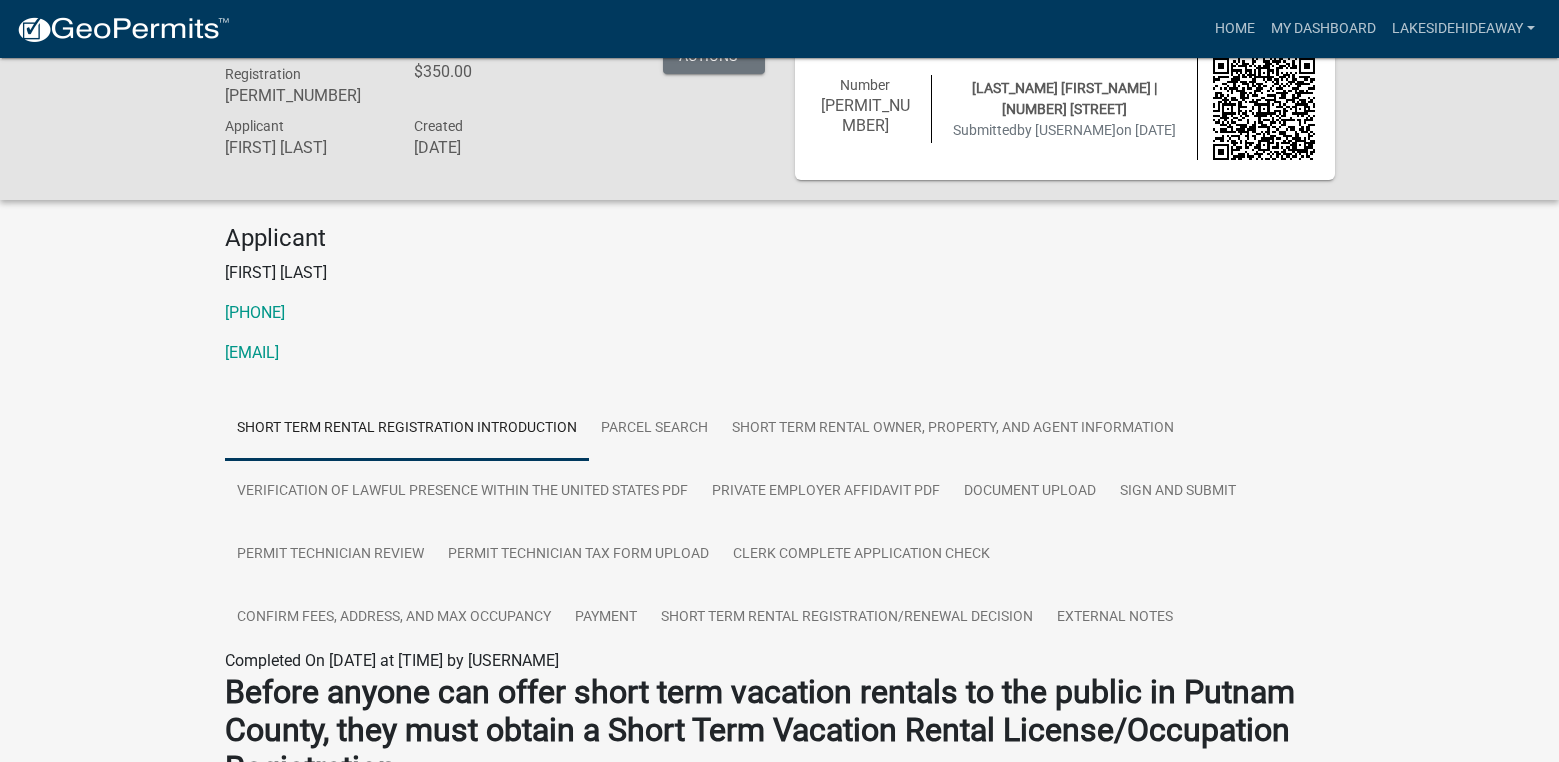 scroll, scrollTop: 0, scrollLeft: 0, axis: both 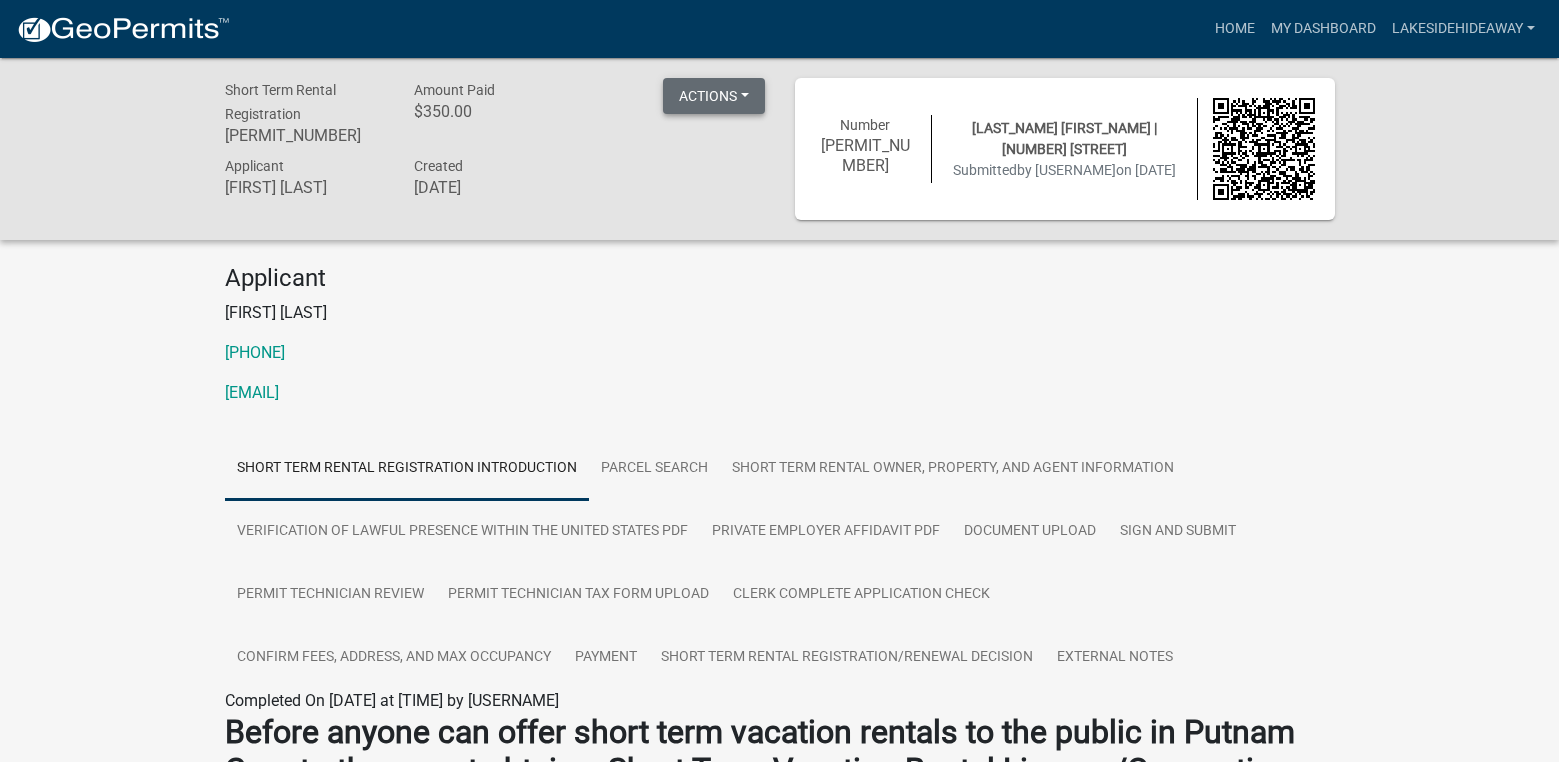 click on "Actions" at bounding box center (714, 96) 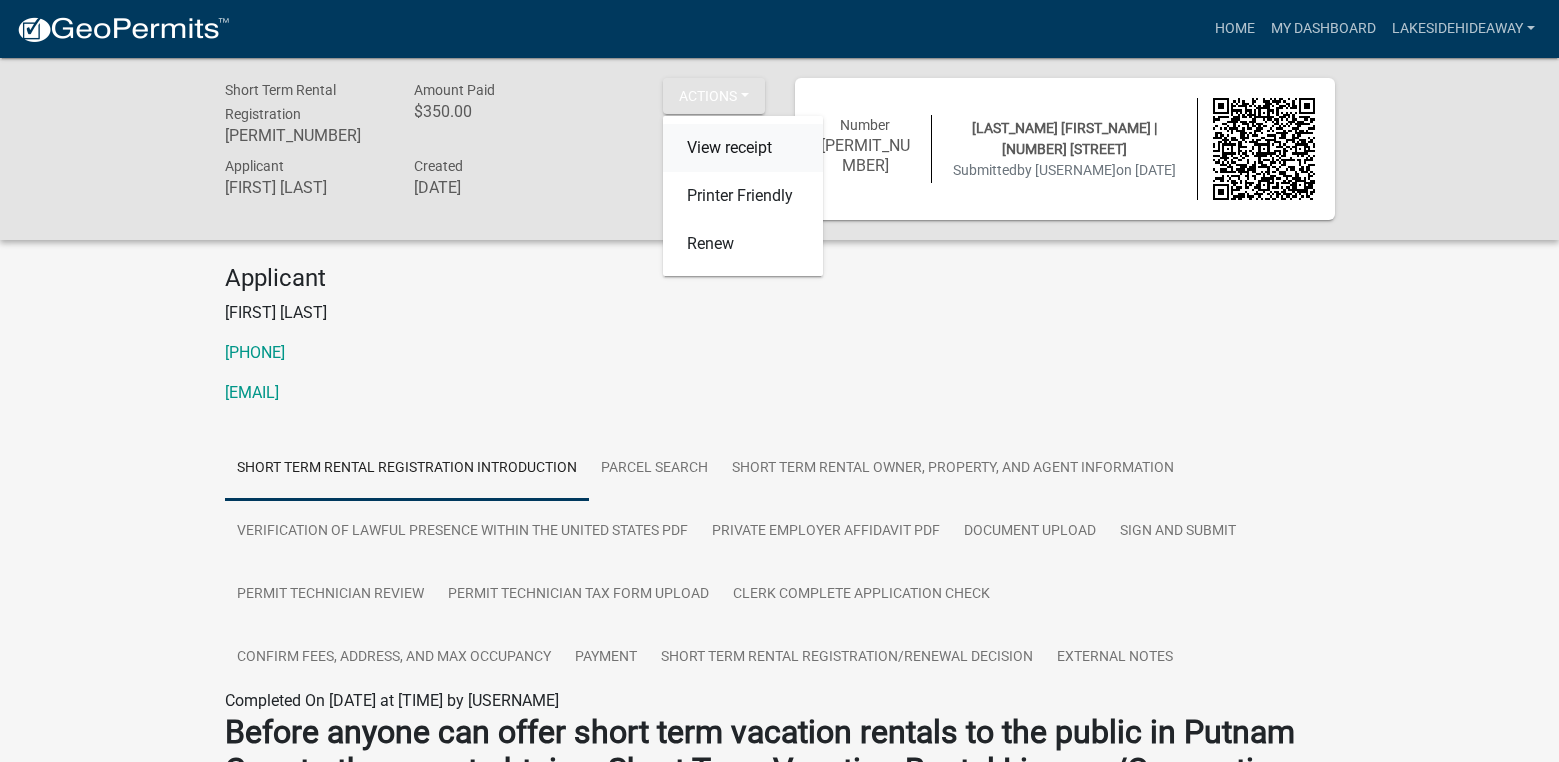 click on "View receipt" 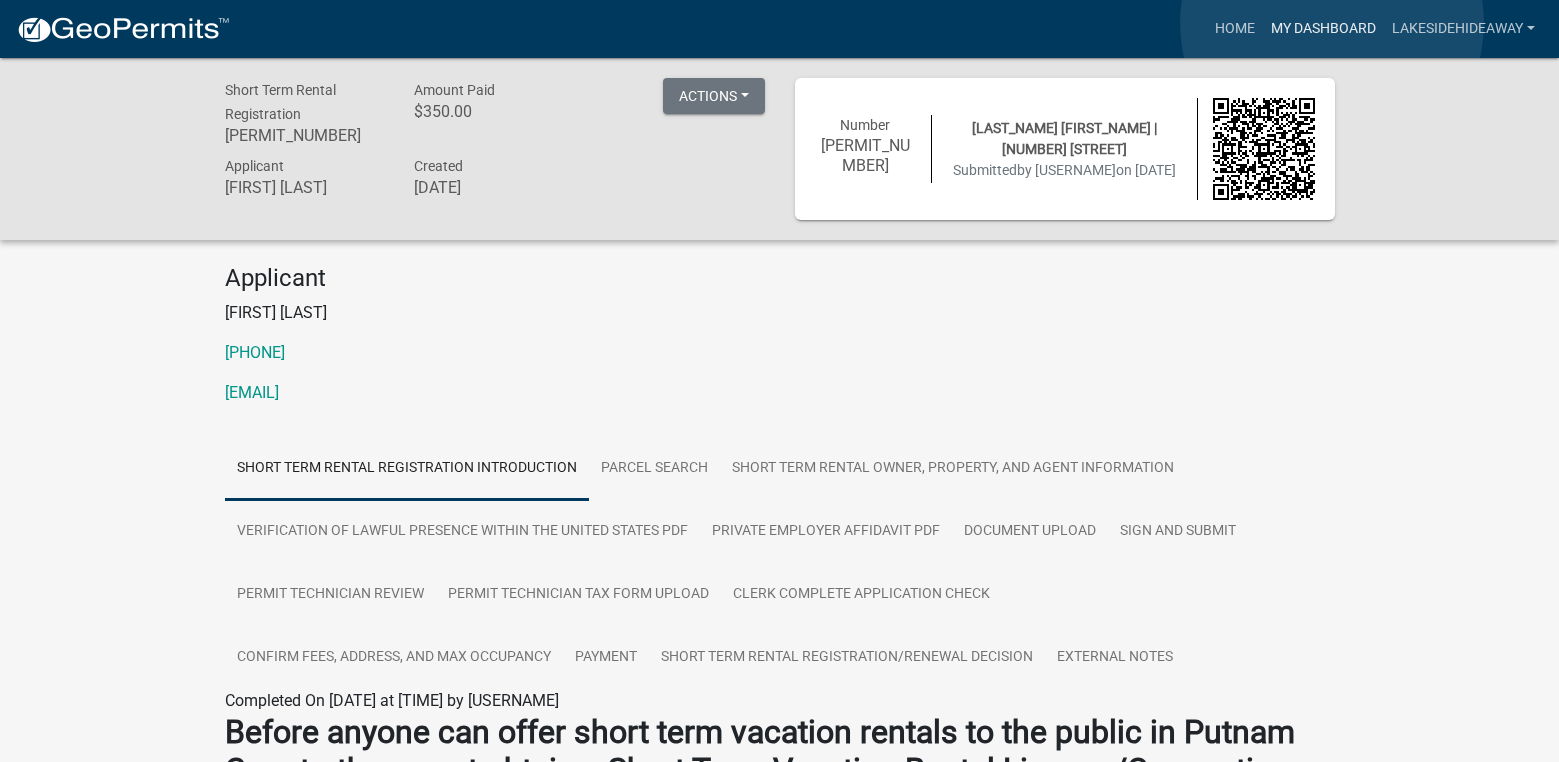 click on "My Dashboard" at bounding box center [1323, 29] 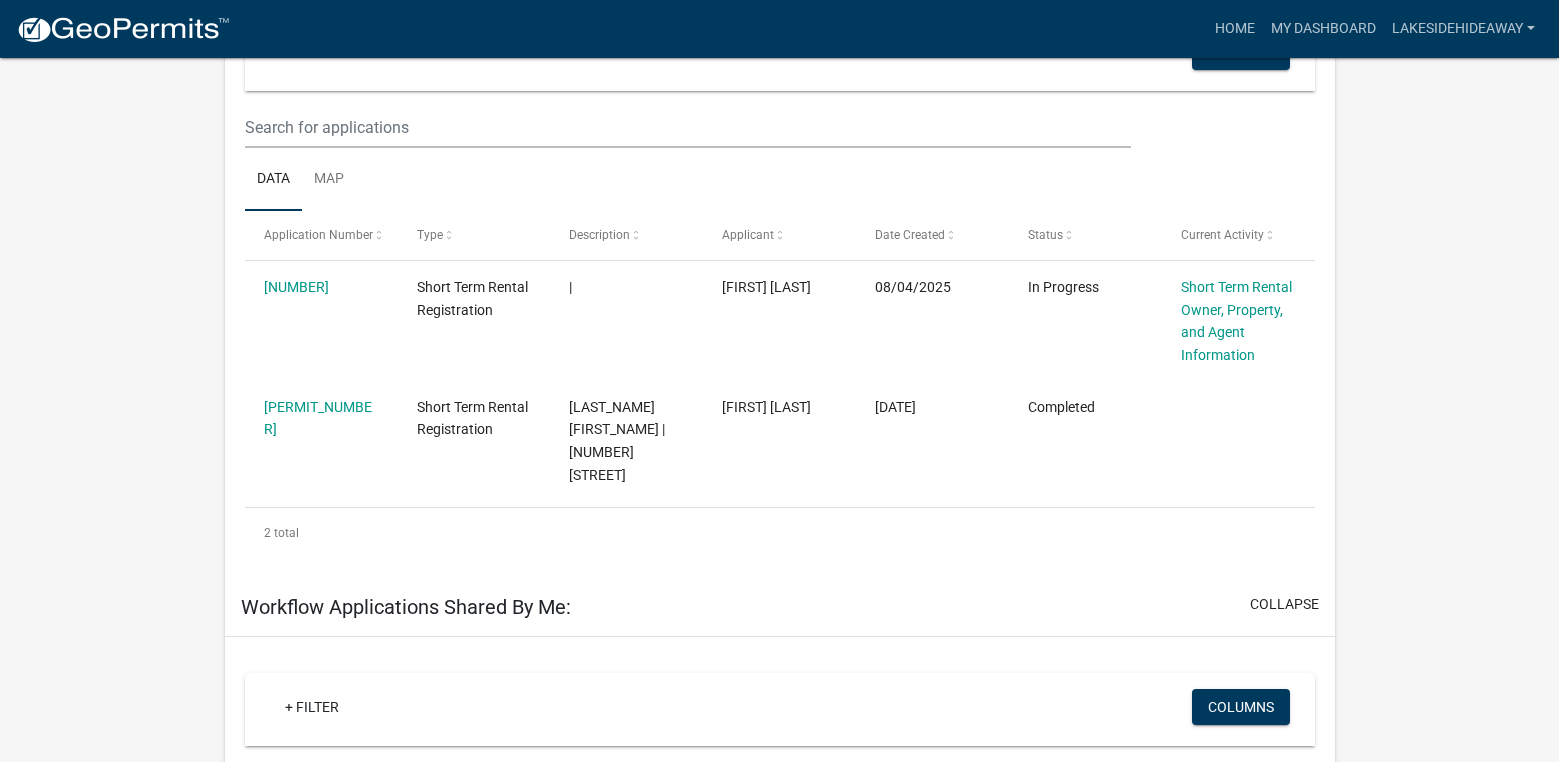 scroll, scrollTop: 245, scrollLeft: 0, axis: vertical 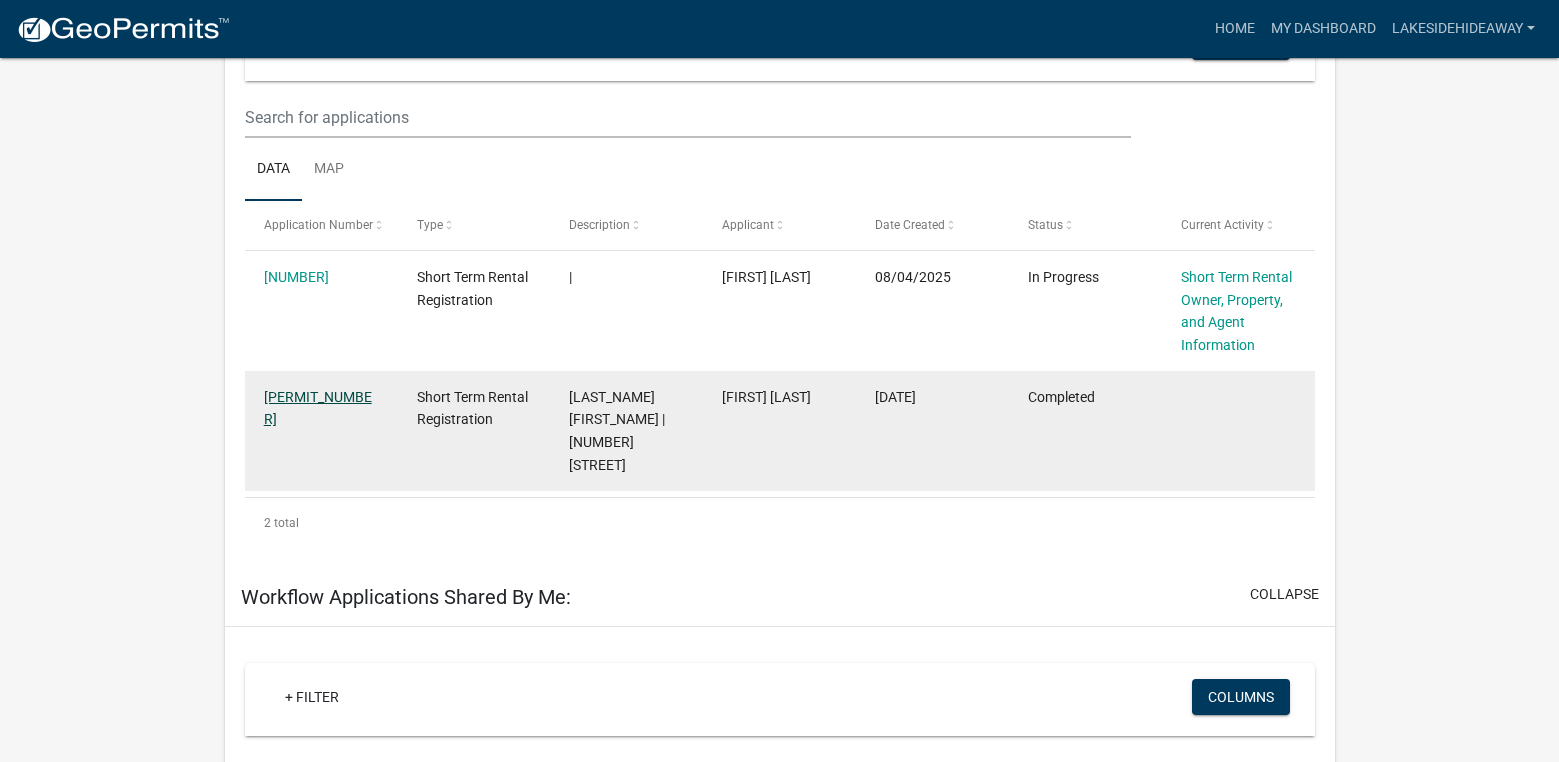 click on "STR-2025-048" 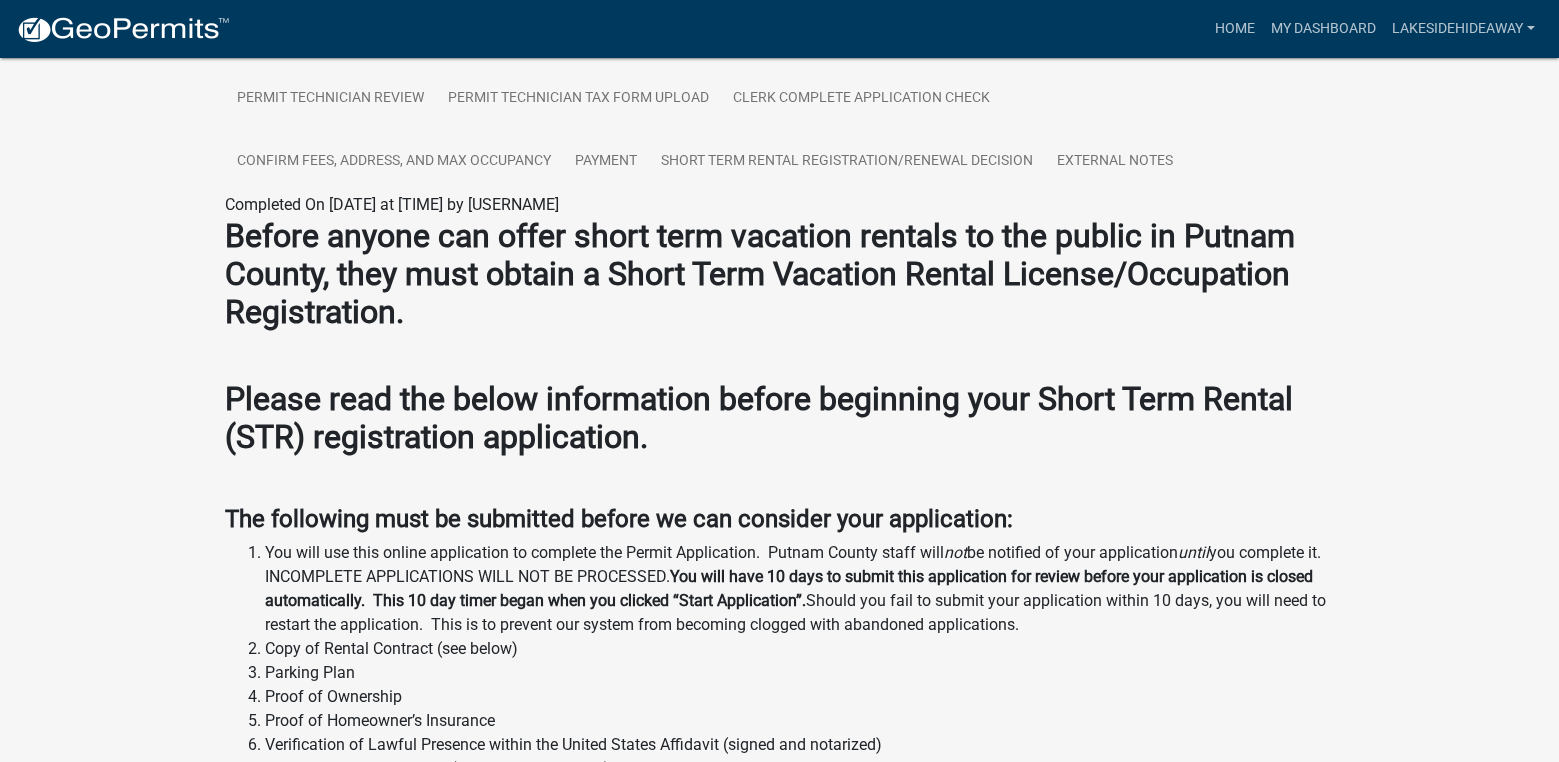 scroll, scrollTop: 0, scrollLeft: 0, axis: both 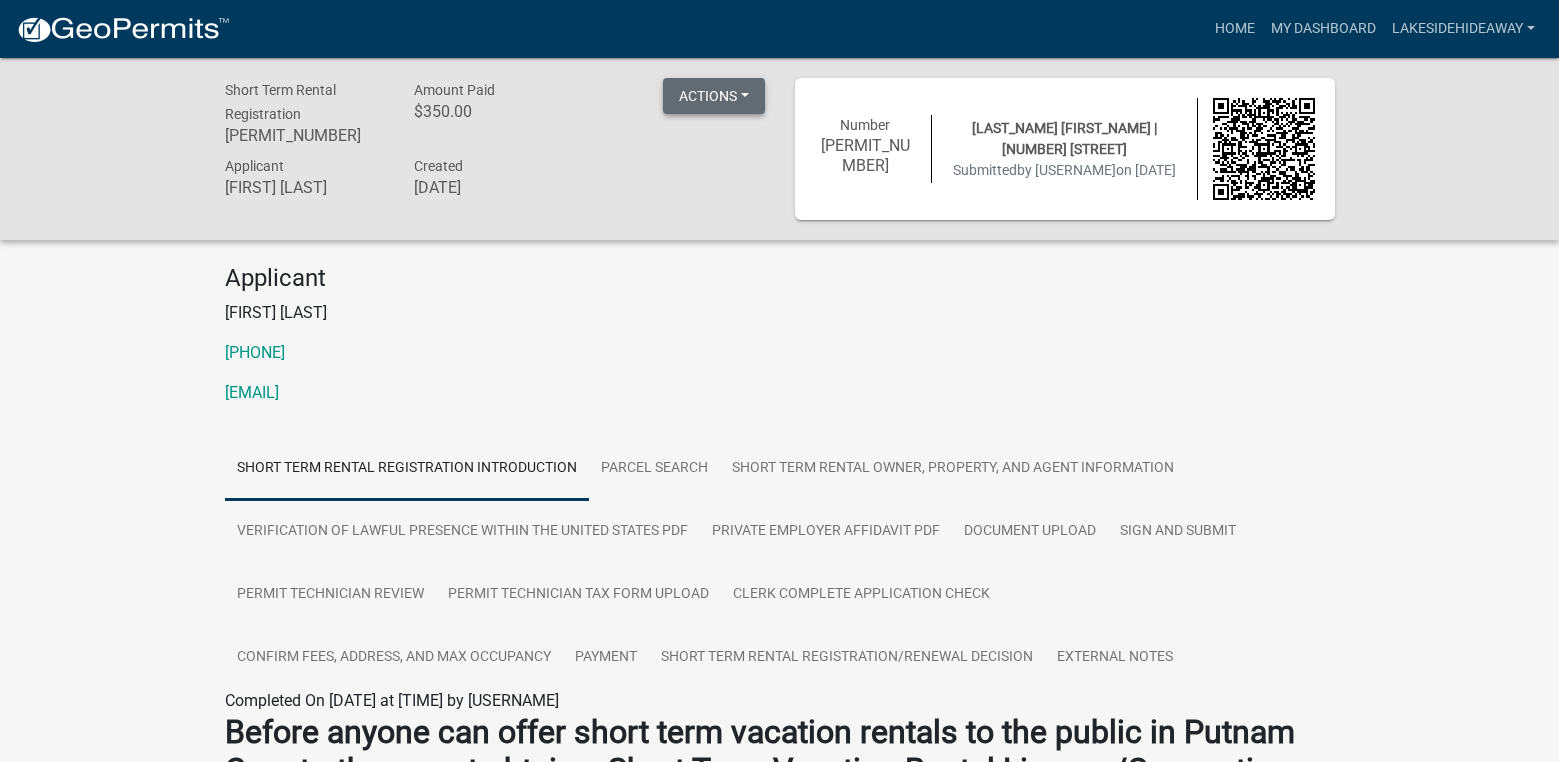 click on "Actions" at bounding box center (714, 96) 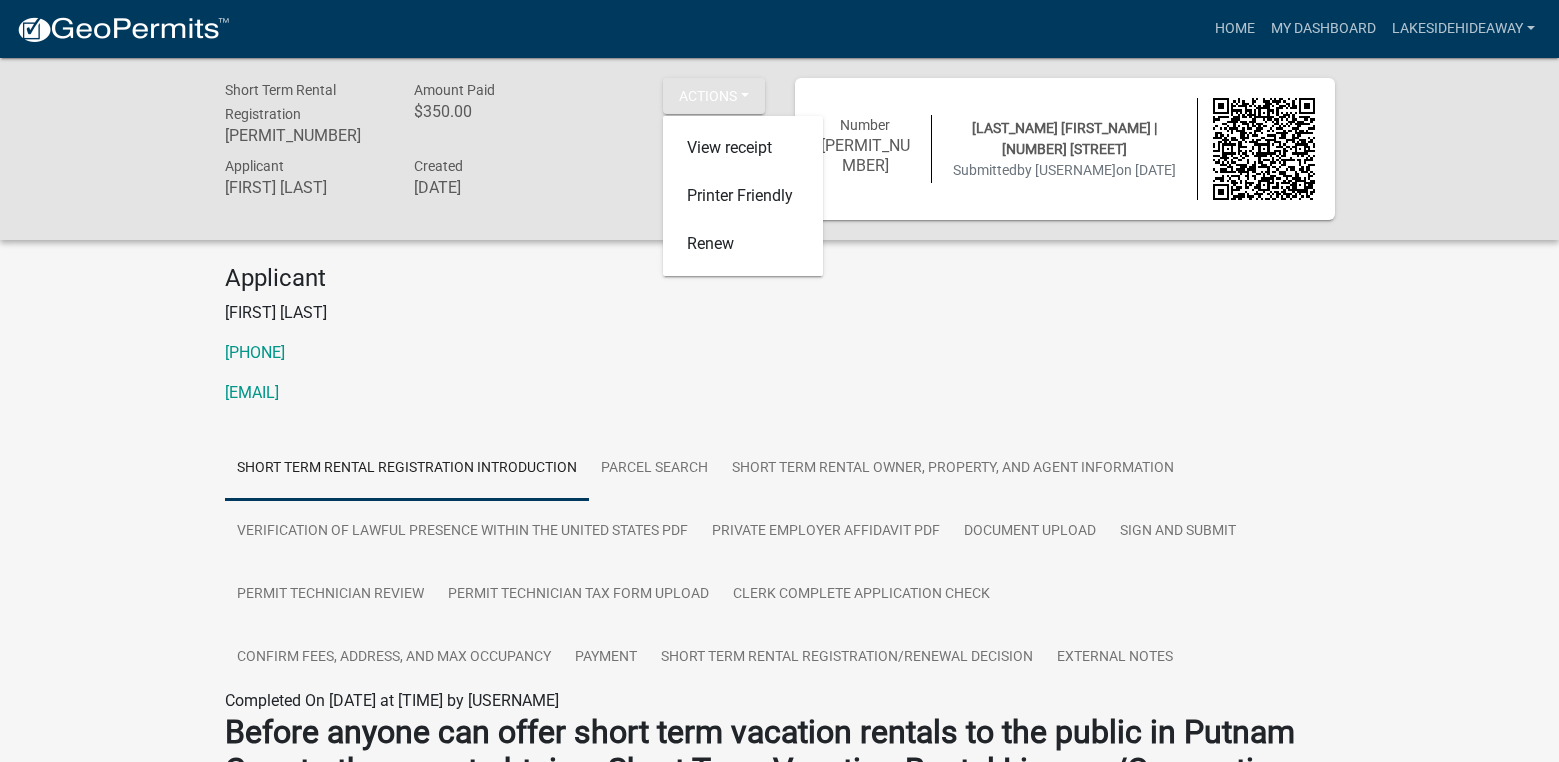 click on "Applicant Danny Summerfield  6785207755  lakesidehideaway224@gmail.com" 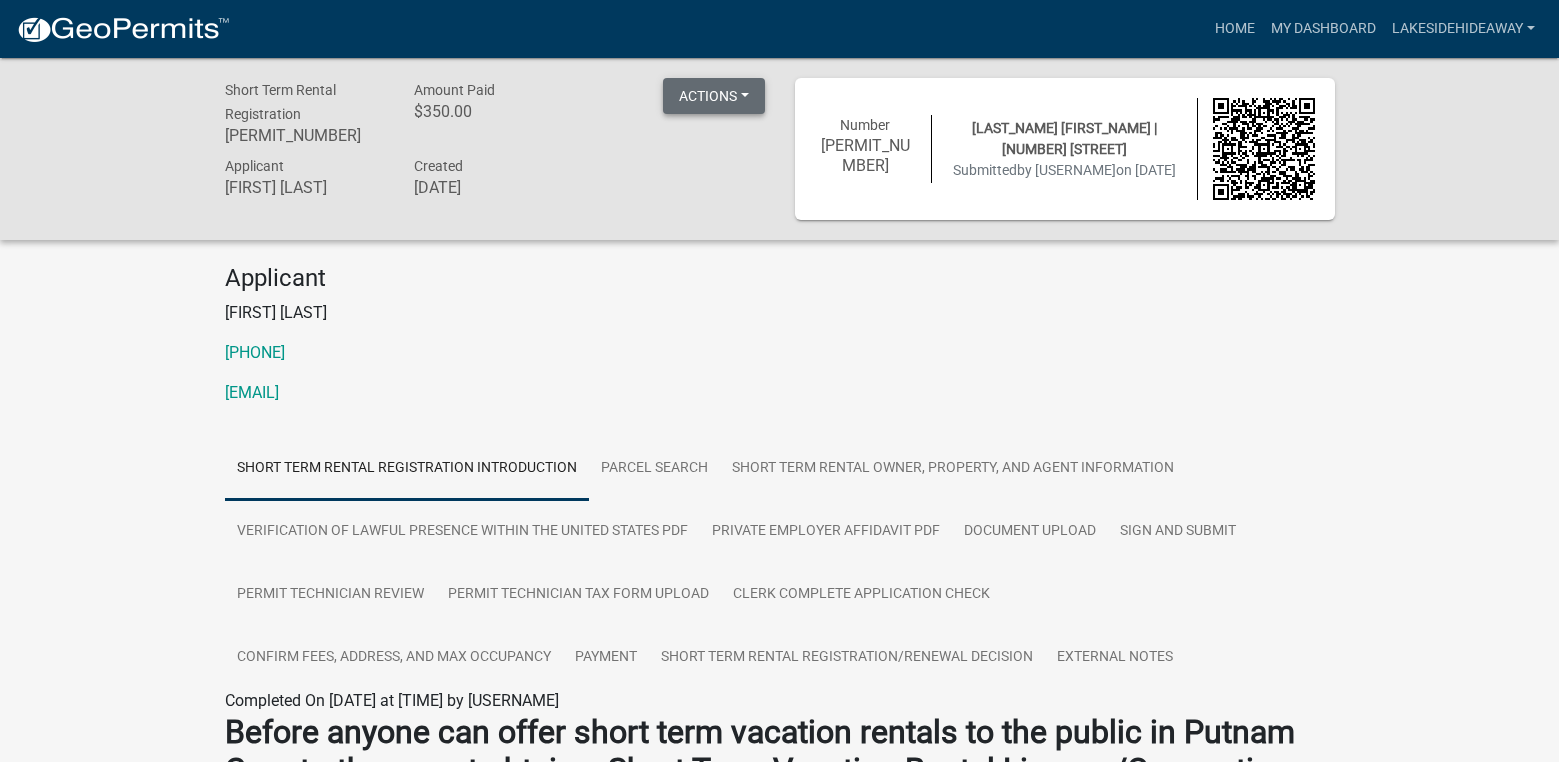 click on "Actions" at bounding box center (714, 96) 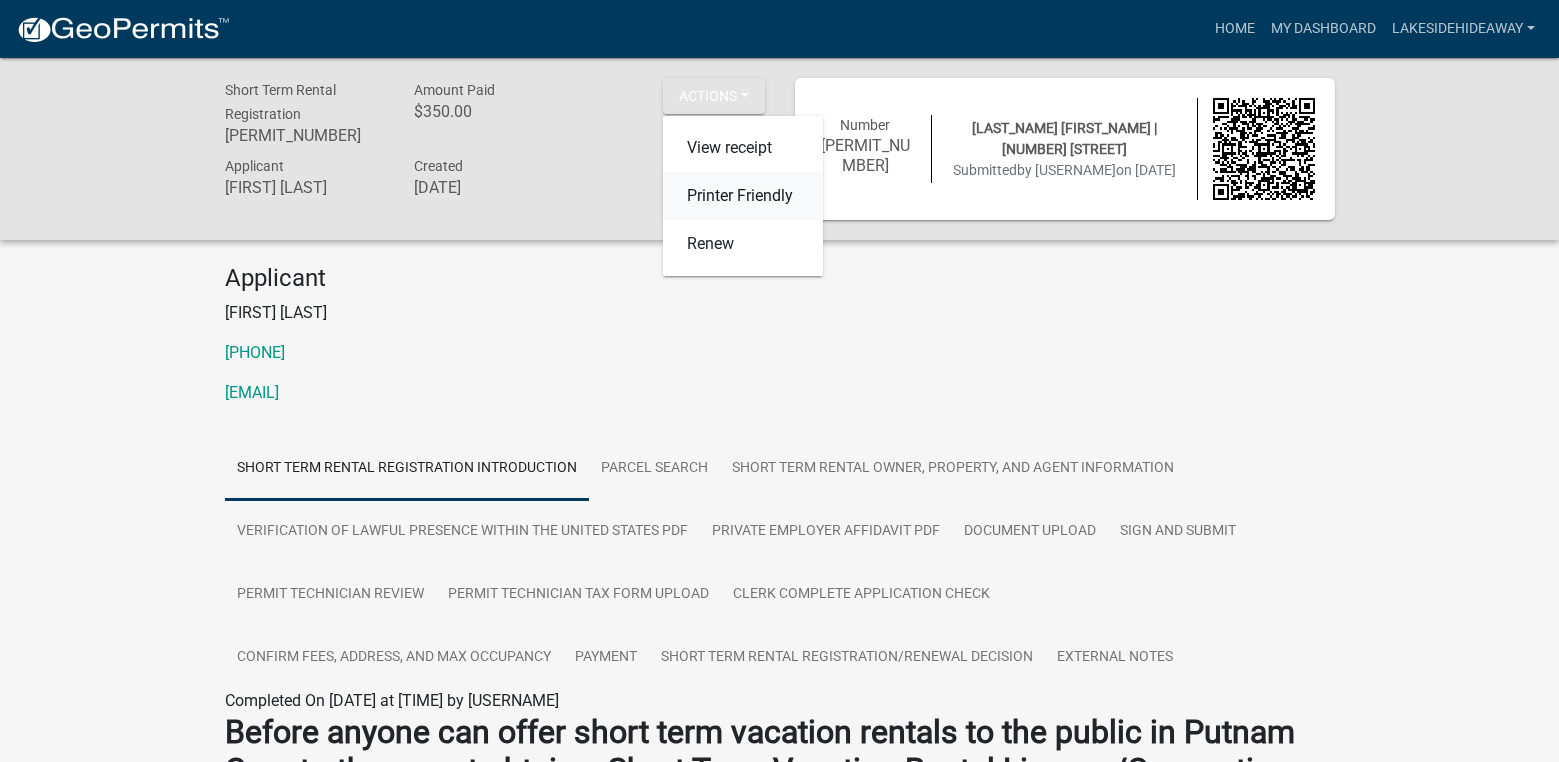 click on "Printer Friendly" 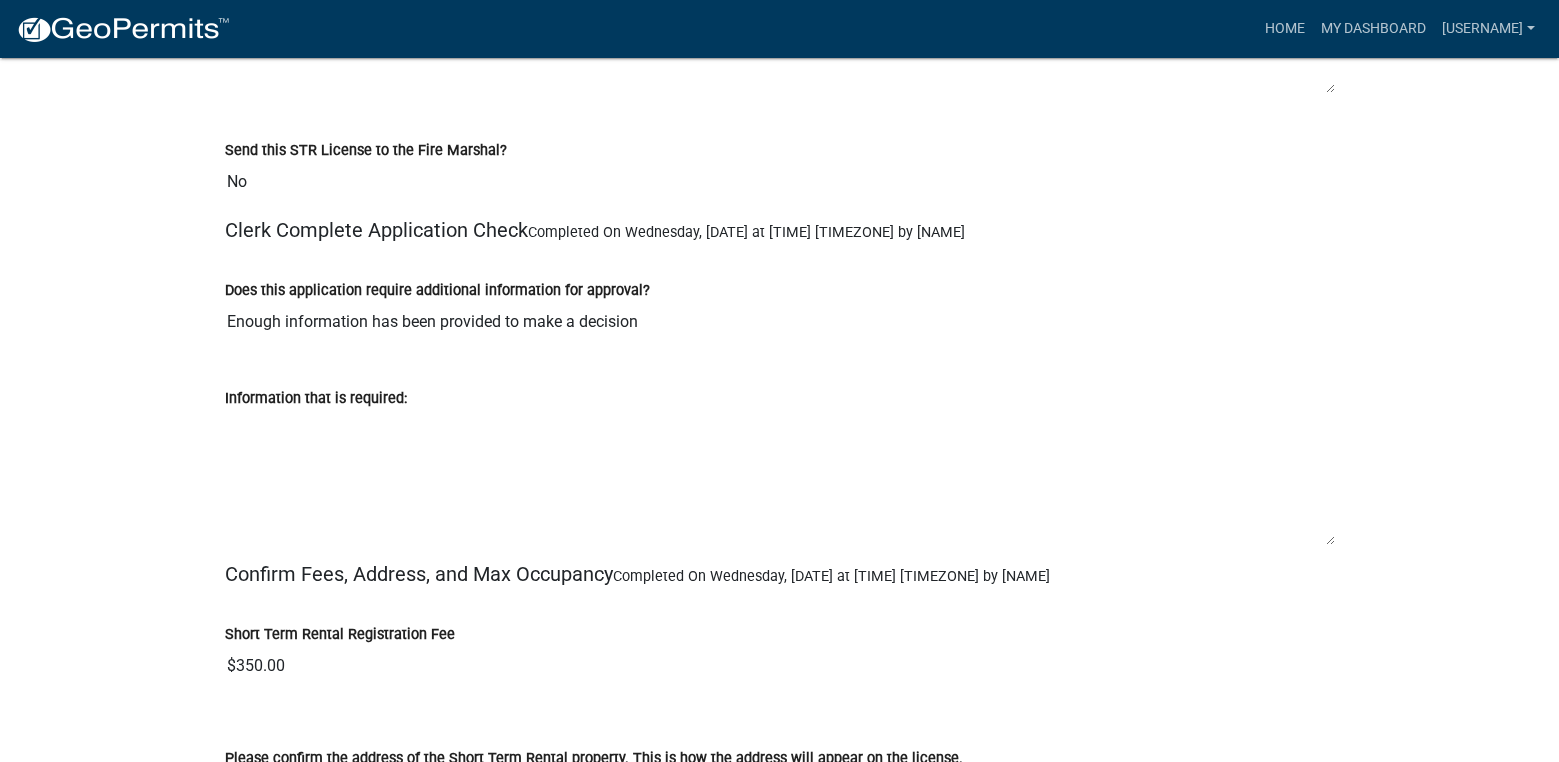 scroll, scrollTop: 12893, scrollLeft: 0, axis: vertical 